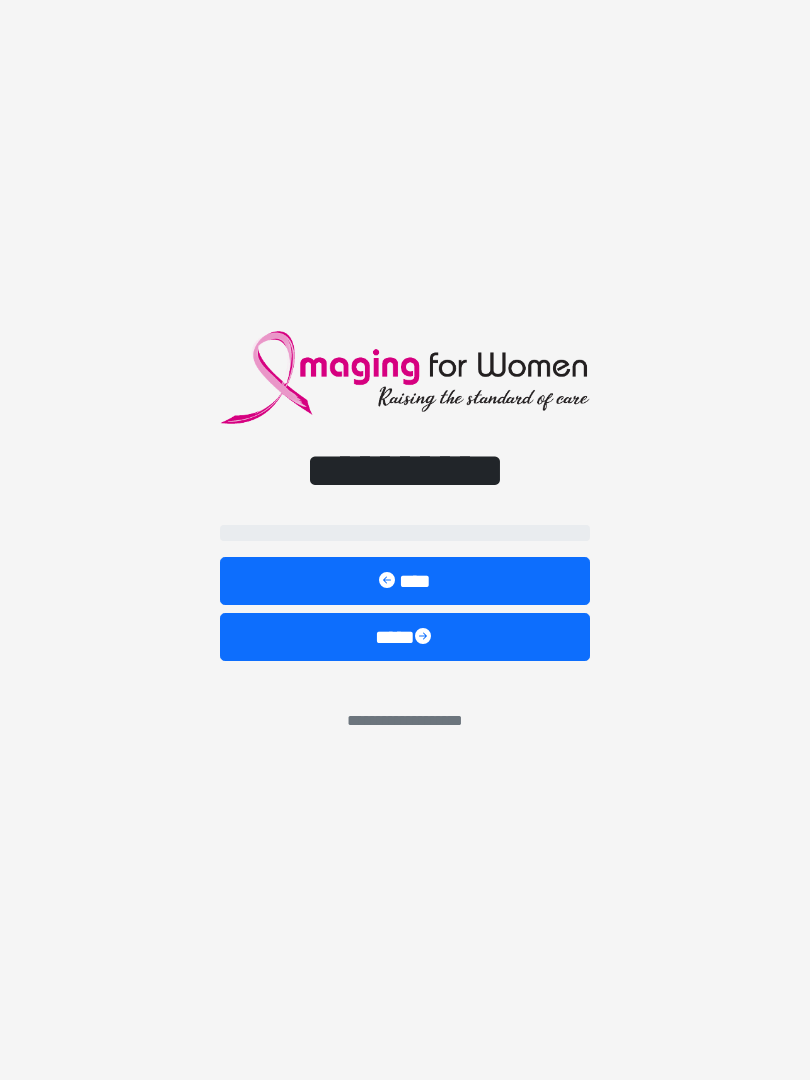 scroll, scrollTop: 0, scrollLeft: 0, axis: both 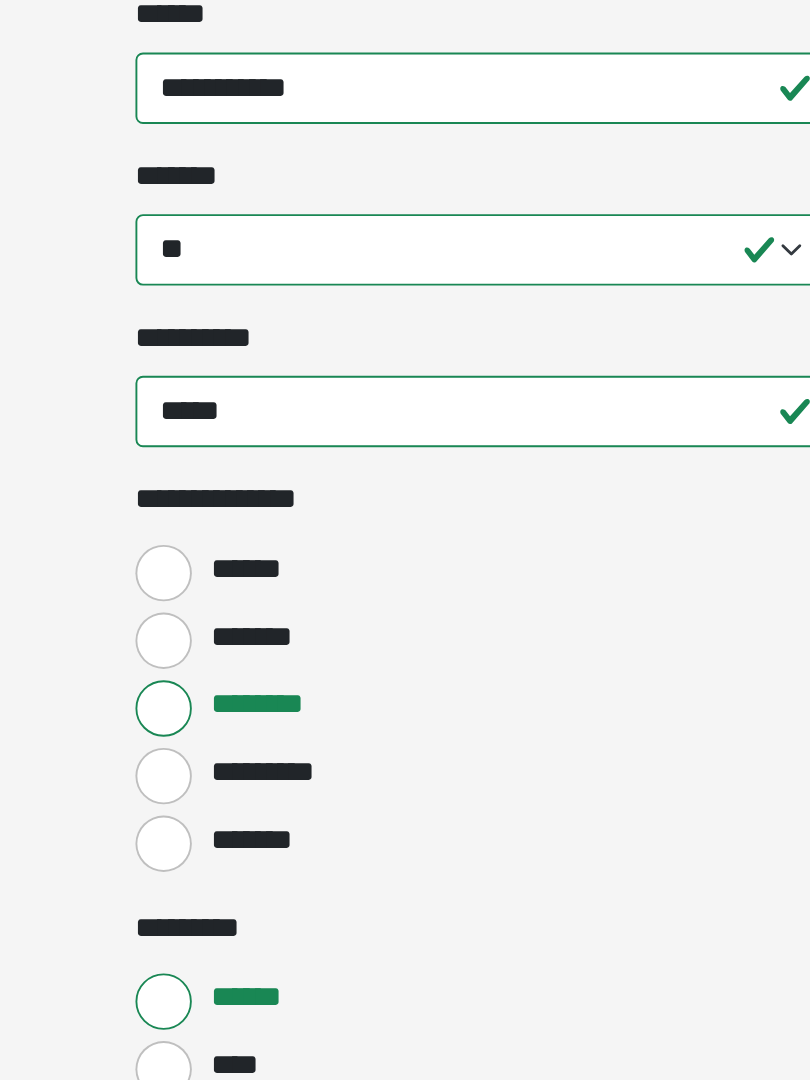 click on "******" at bounding box center [235, 810] 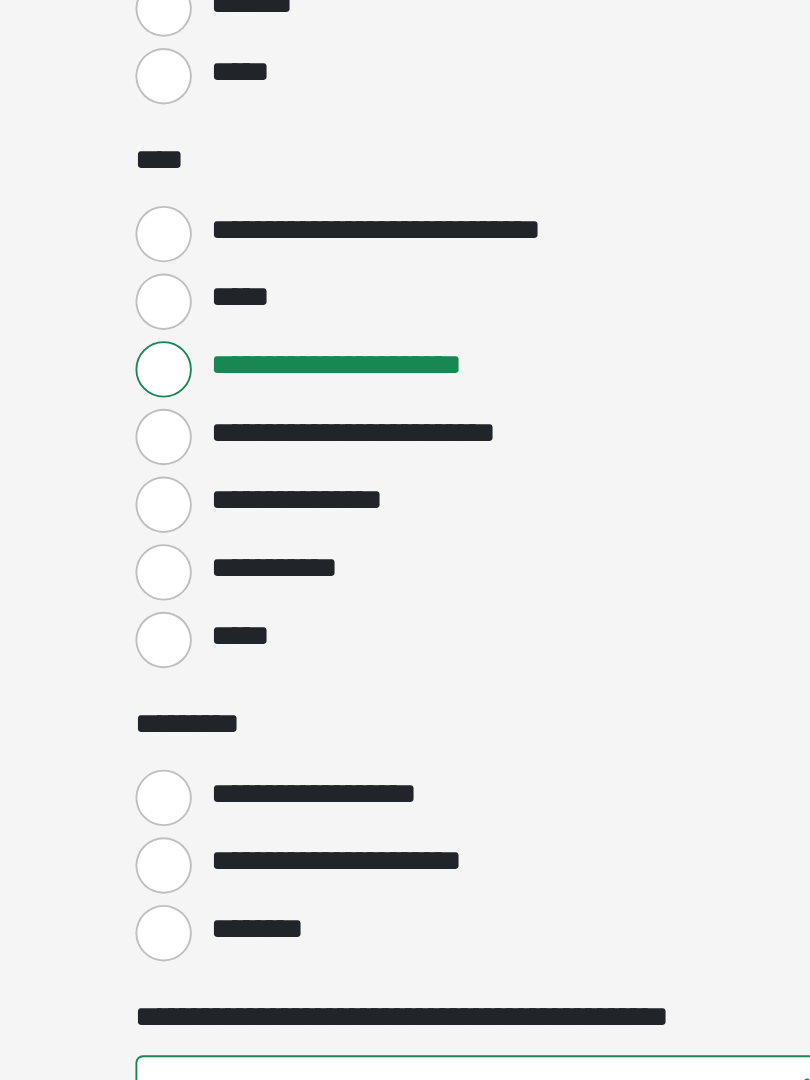 scroll, scrollTop: 1485, scrollLeft: 0, axis: vertical 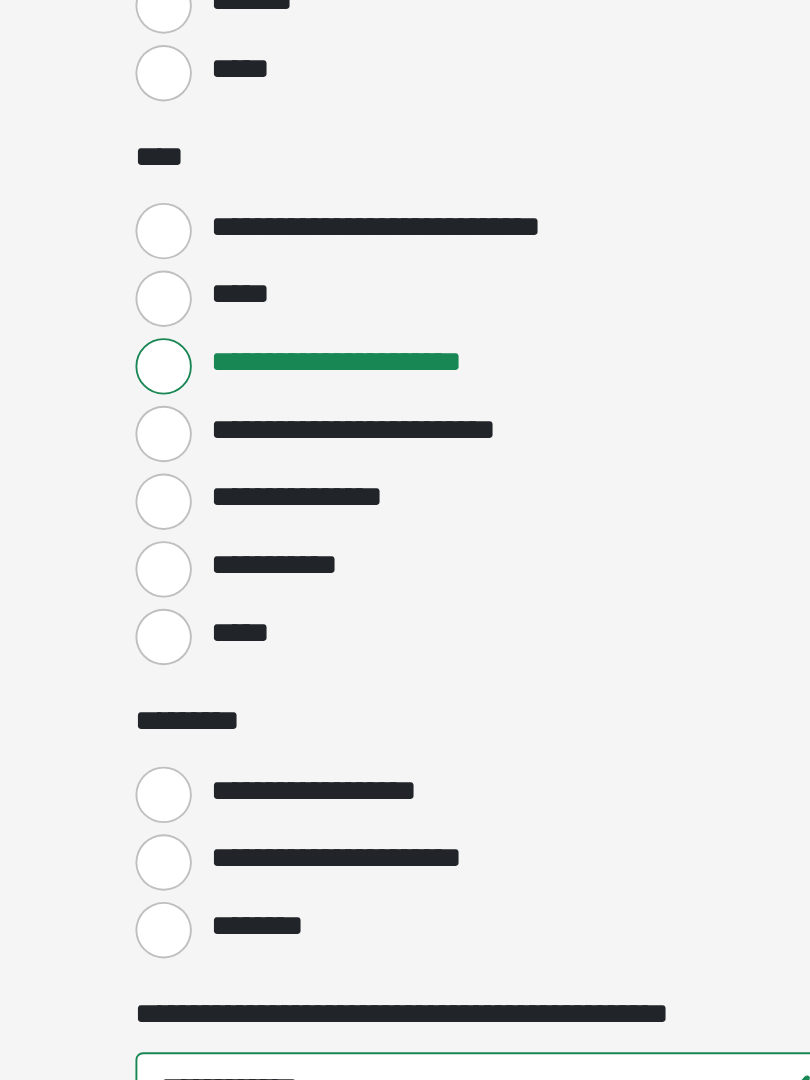 click on "**********" at bounding box center [235, 700] 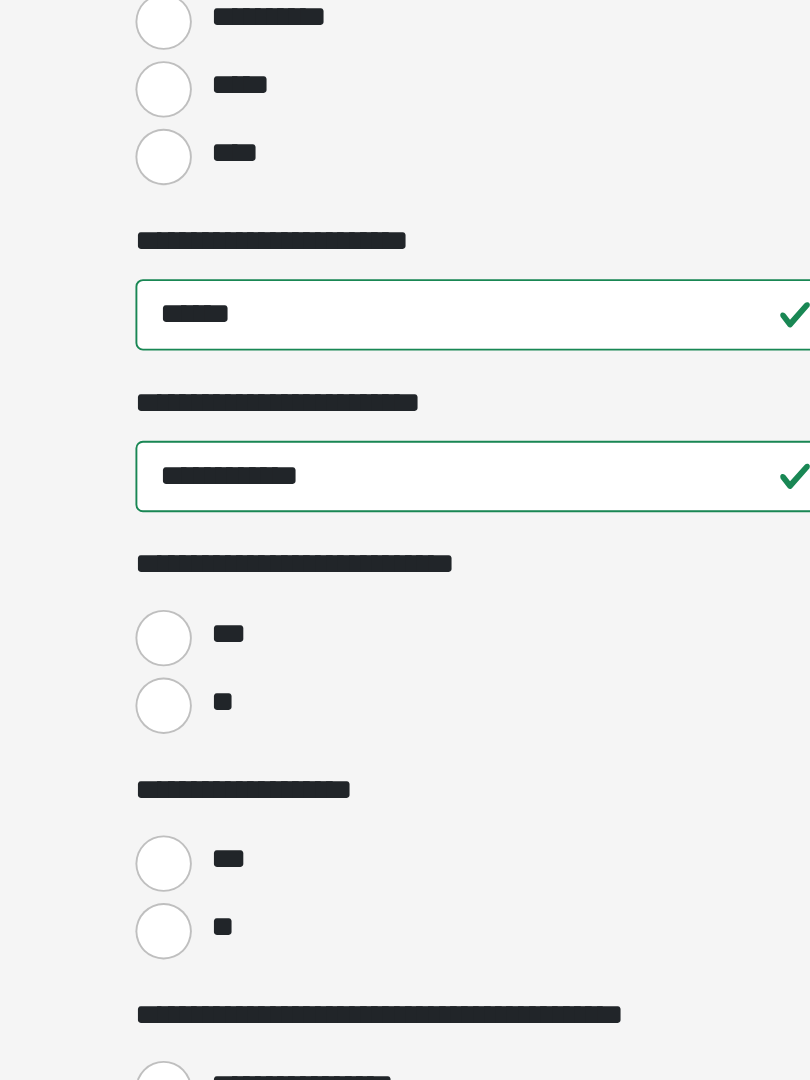 scroll, scrollTop: 2371, scrollLeft: 0, axis: vertical 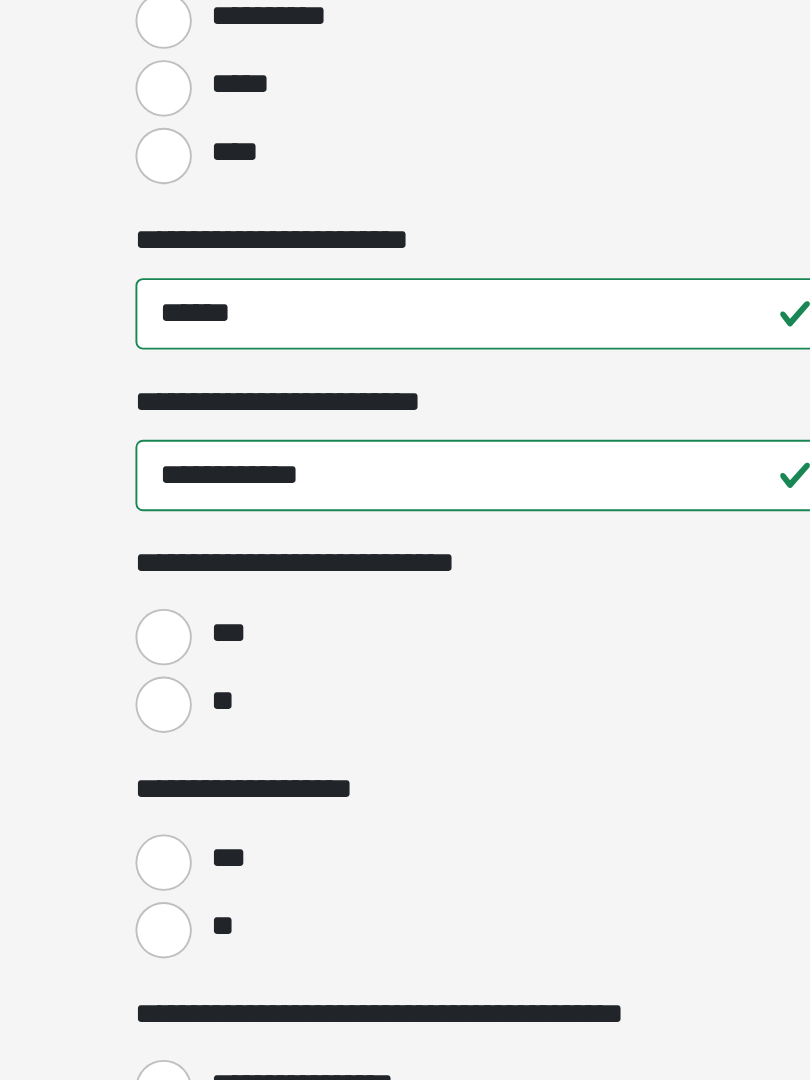 click on "**" at bounding box center (235, 880) 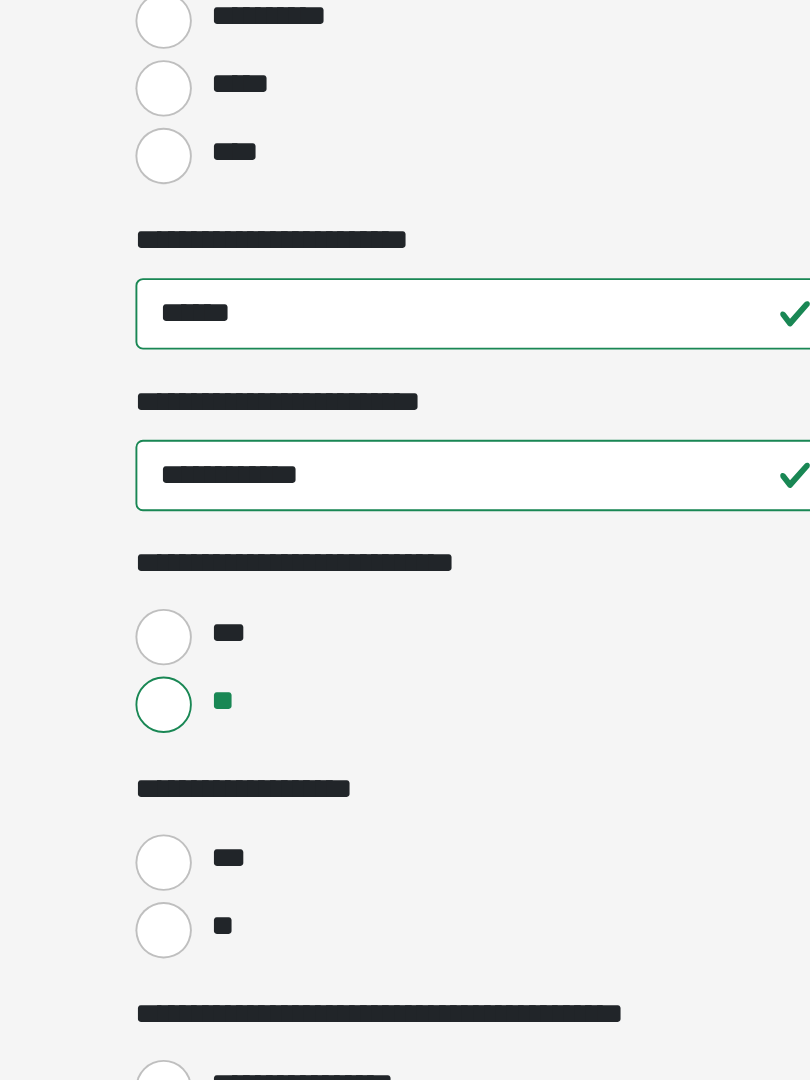 click on "**" at bounding box center [235, 1000] 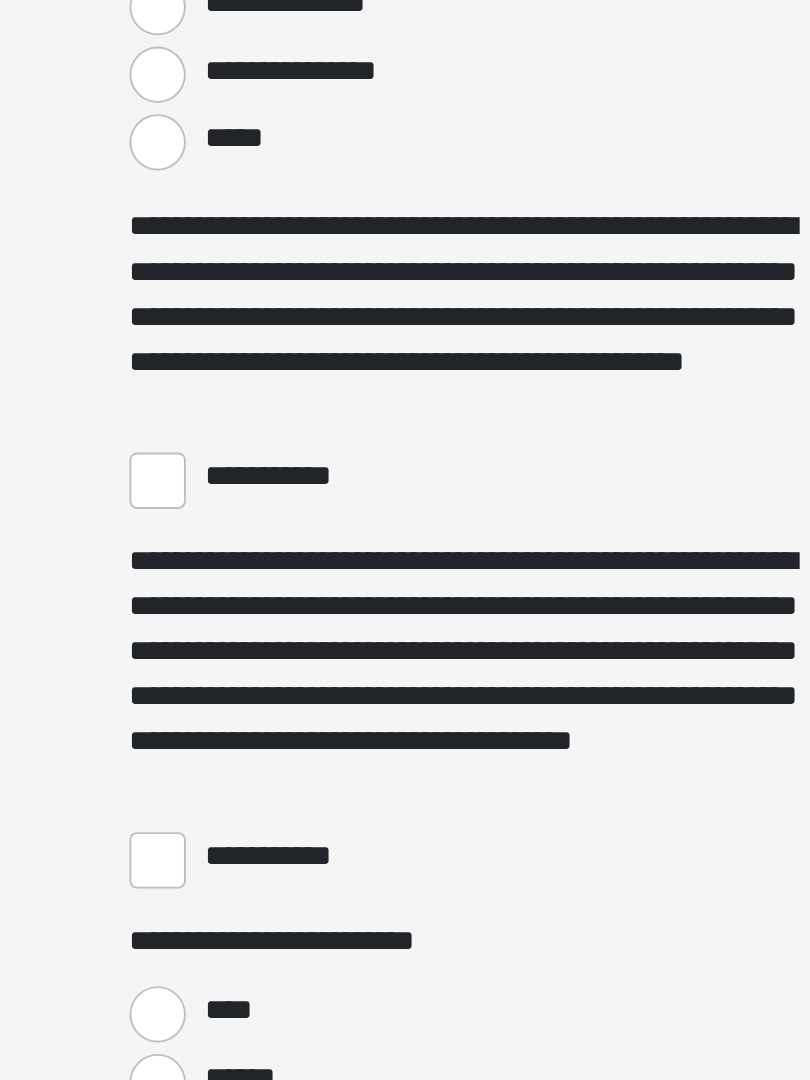 scroll, scrollTop: 3105, scrollLeft: 0, axis: vertical 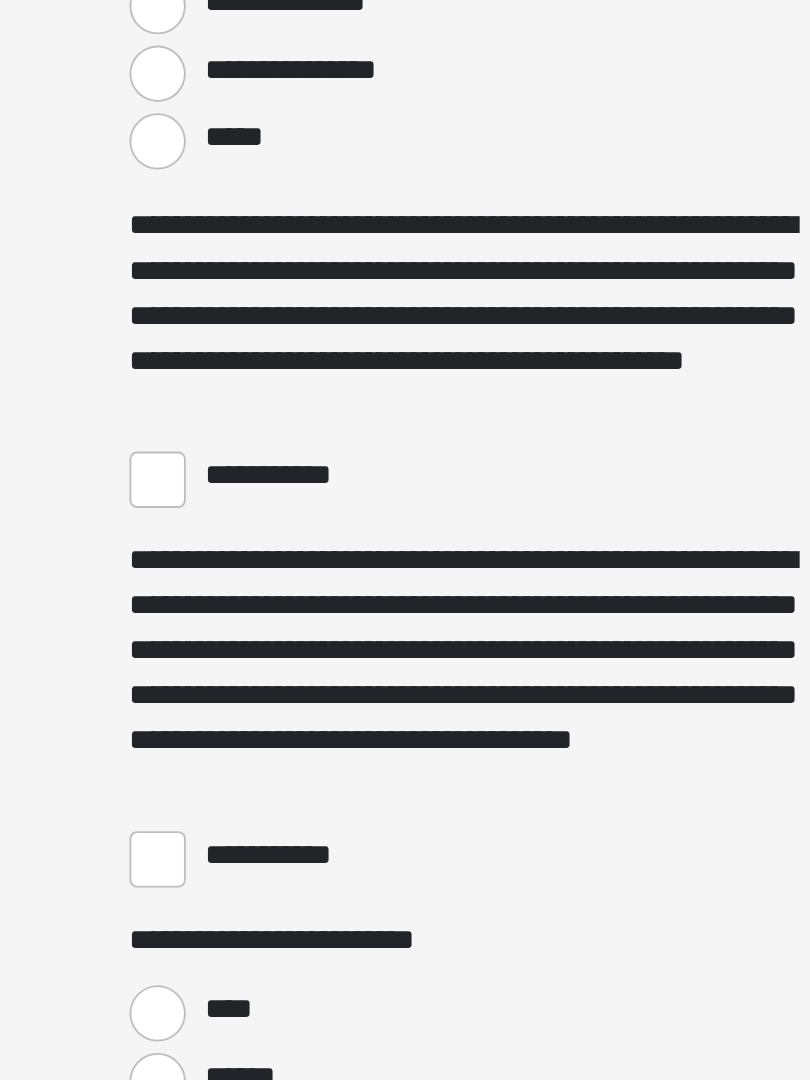 click on "**********" at bounding box center [235, 962] 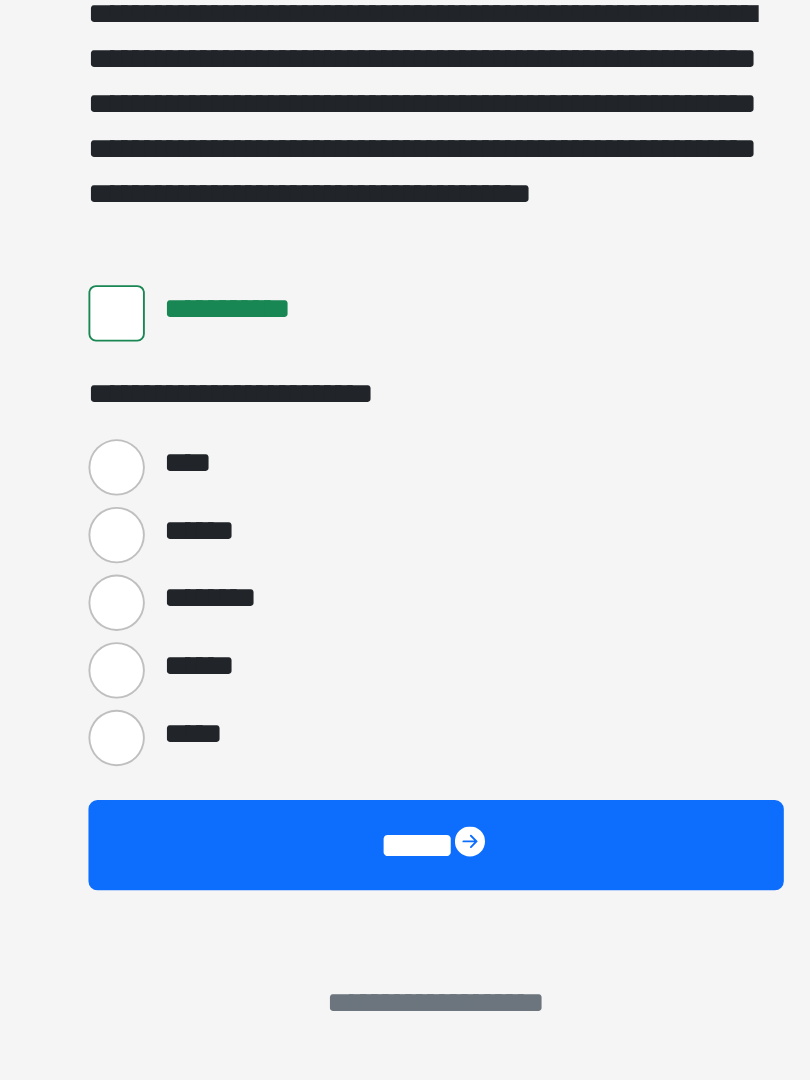 scroll, scrollTop: 3397, scrollLeft: 0, axis: vertical 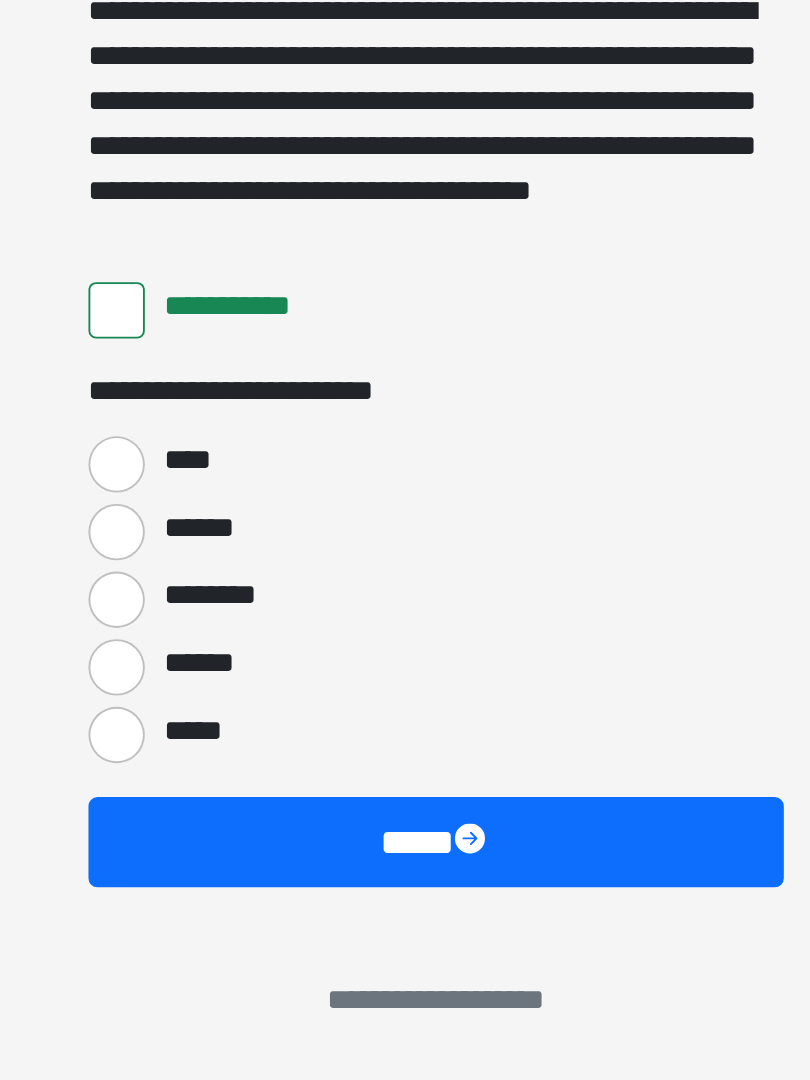 click on "****" at bounding box center (235, 752) 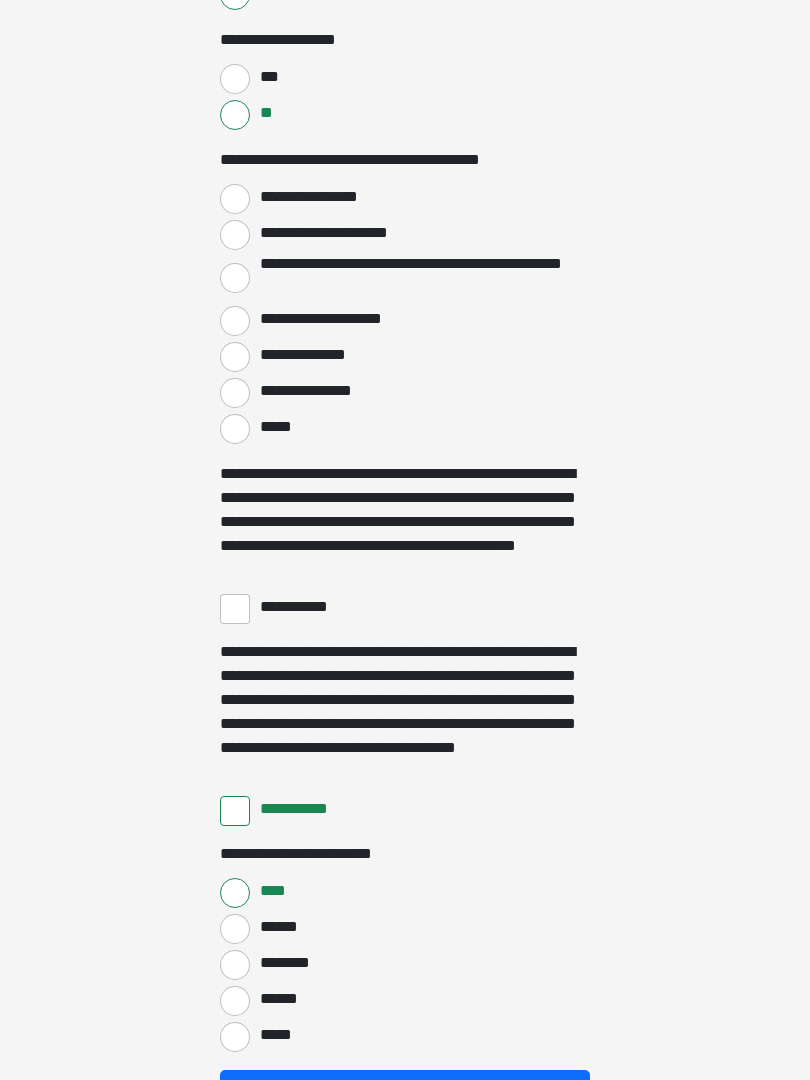 scroll, scrollTop: 3253, scrollLeft: 0, axis: vertical 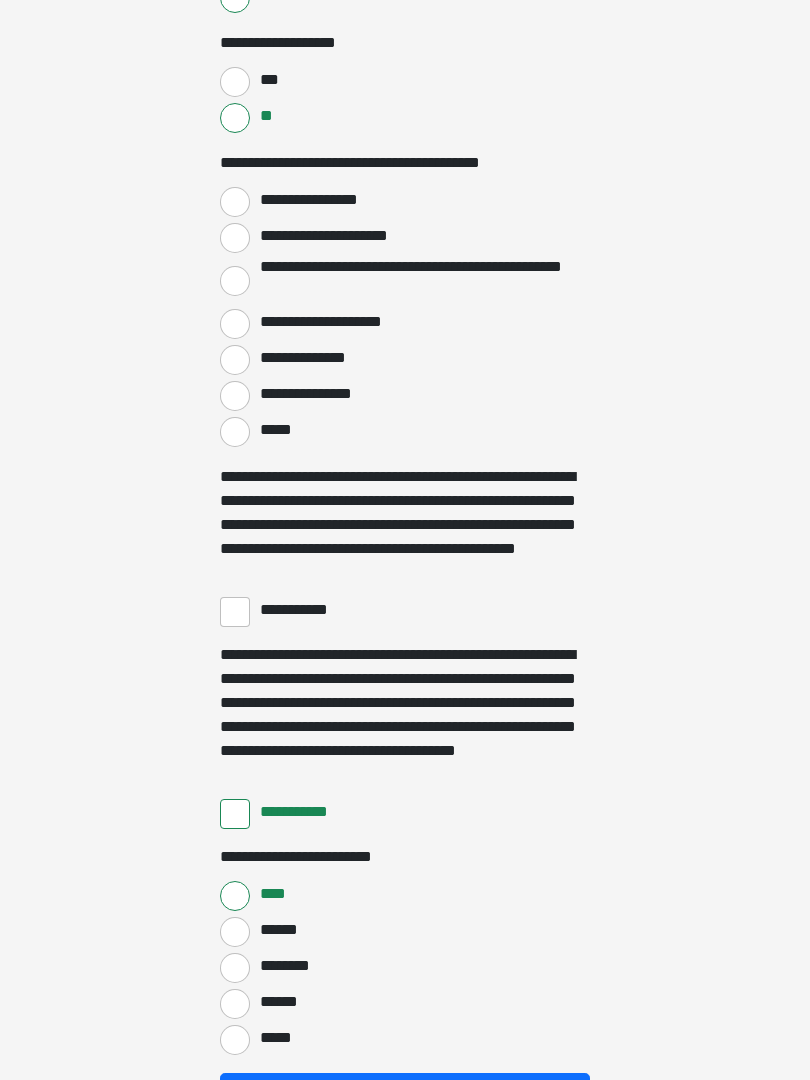 click on "**********" at bounding box center [303, 610] 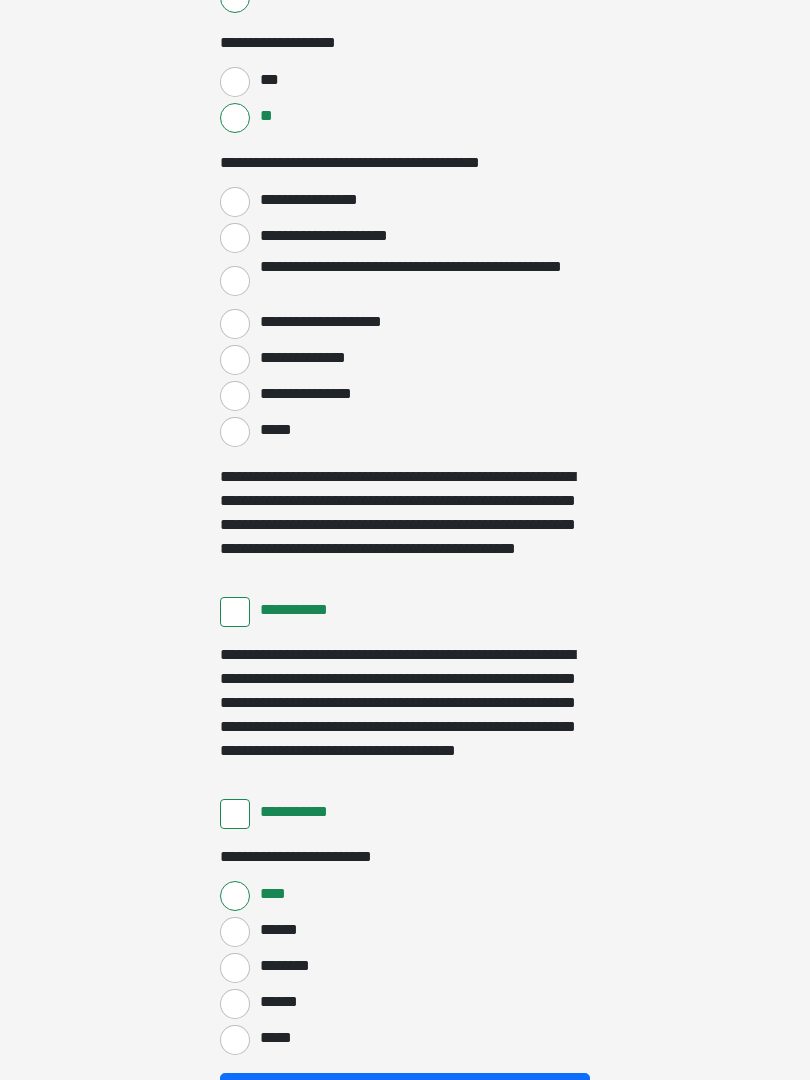 click on "**********" at bounding box center [310, 200] 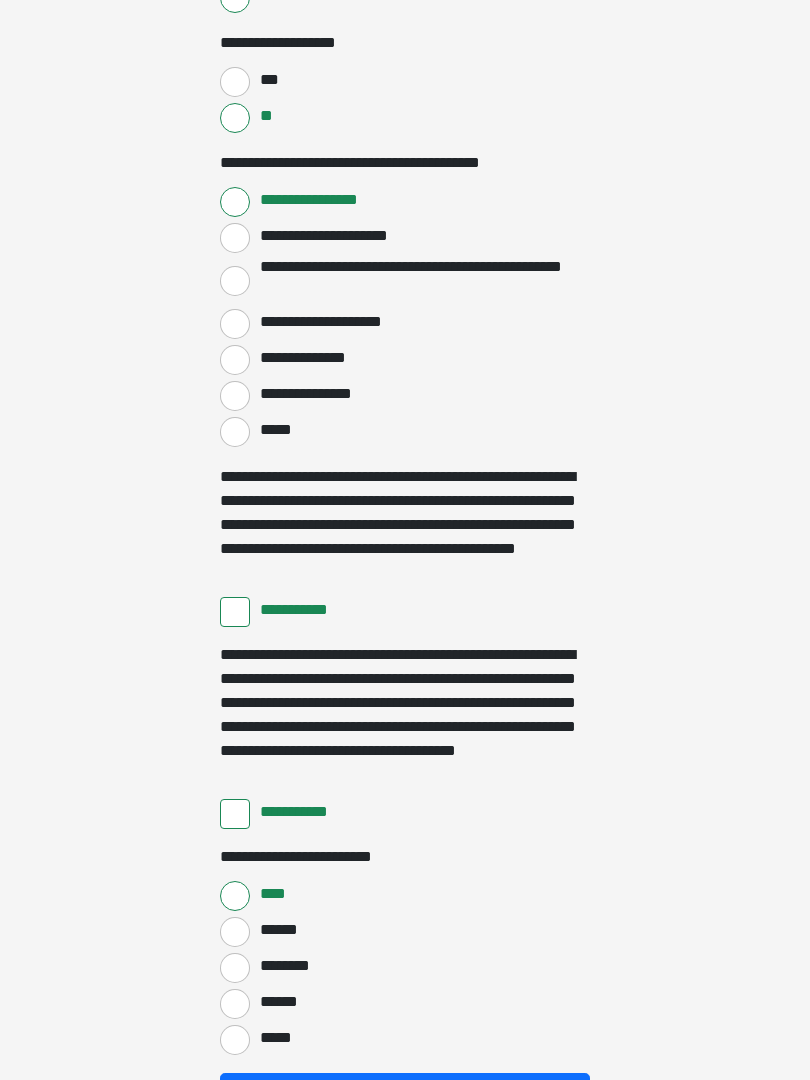 scroll, scrollTop: 3397, scrollLeft: 0, axis: vertical 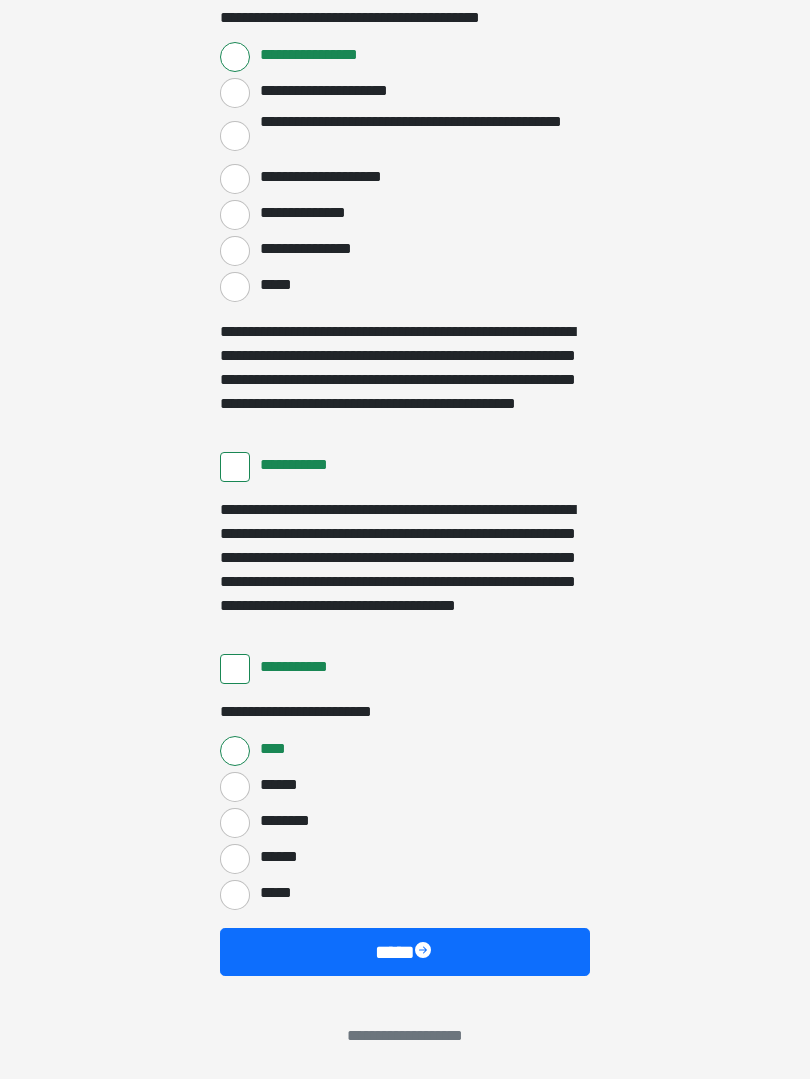 click on "****" at bounding box center (405, 953) 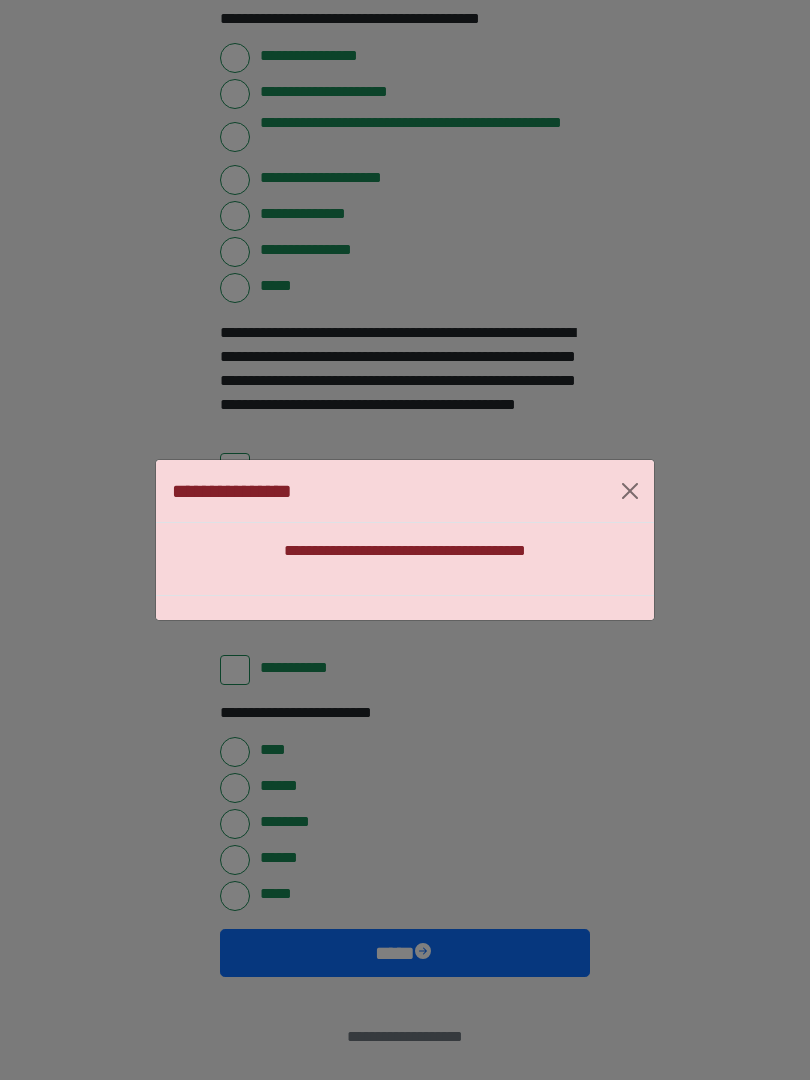 click at bounding box center [630, 491] 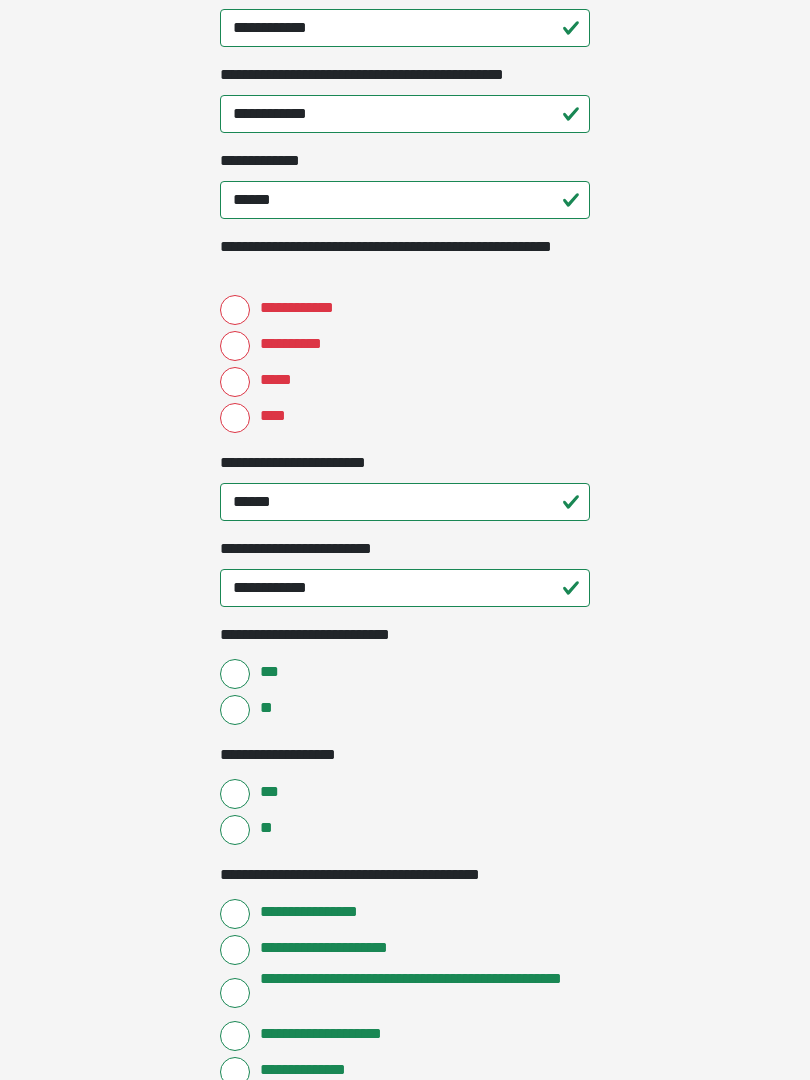 scroll, scrollTop: 2541, scrollLeft: 0, axis: vertical 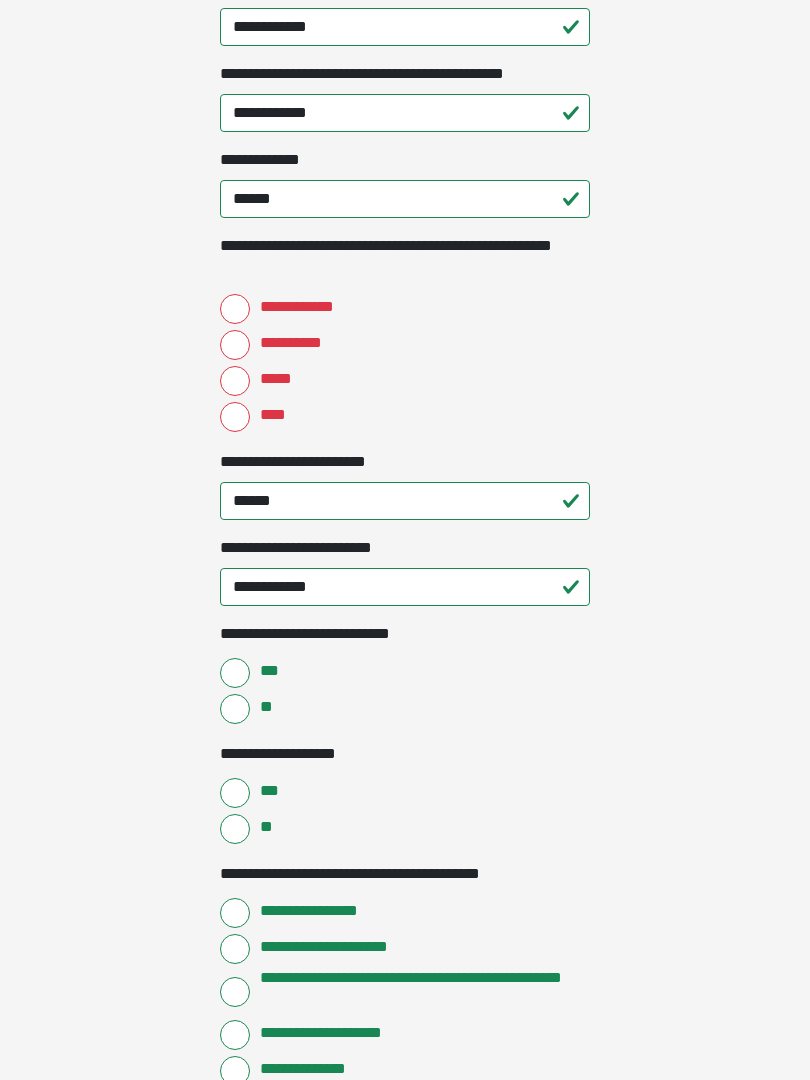 click on "**********" at bounding box center (304, 307) 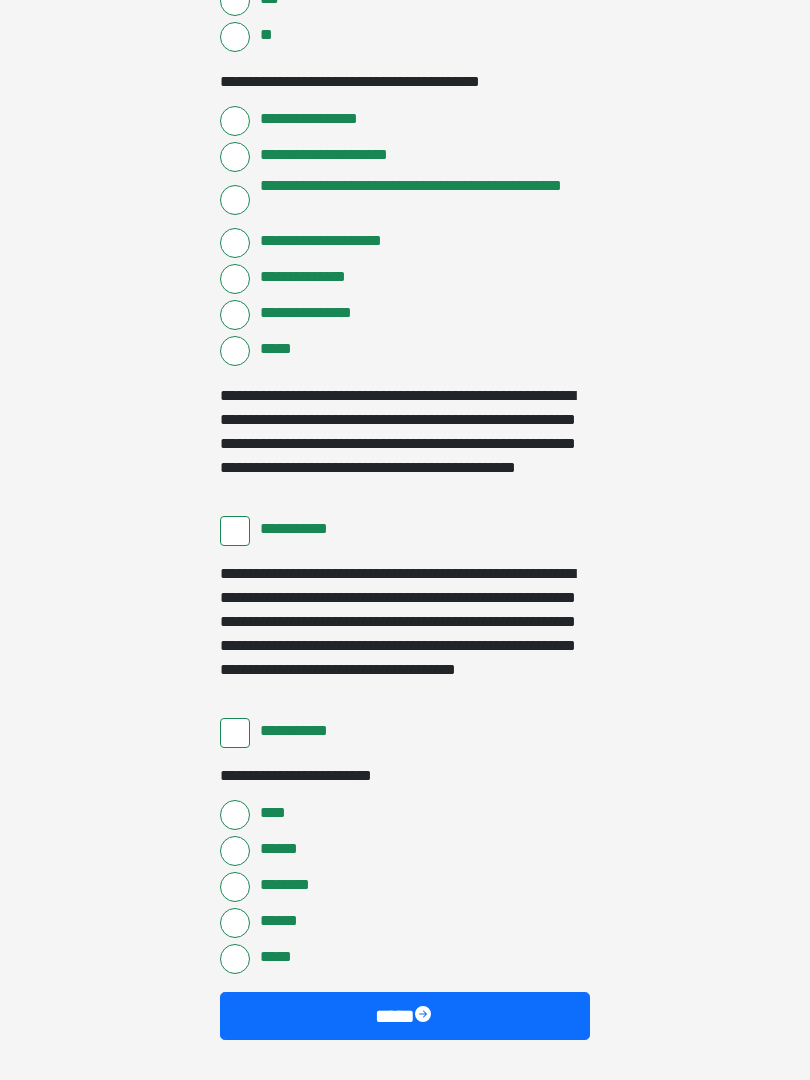 scroll, scrollTop: 3397, scrollLeft: 0, axis: vertical 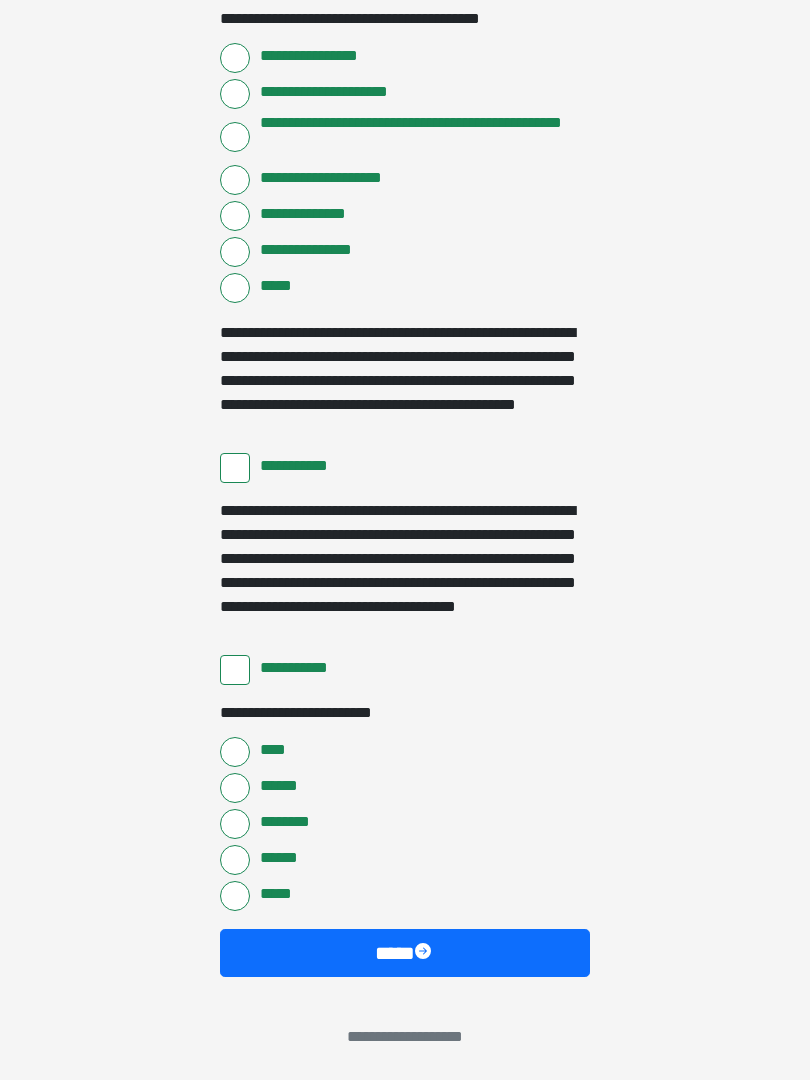 click on "****" at bounding box center (405, 953) 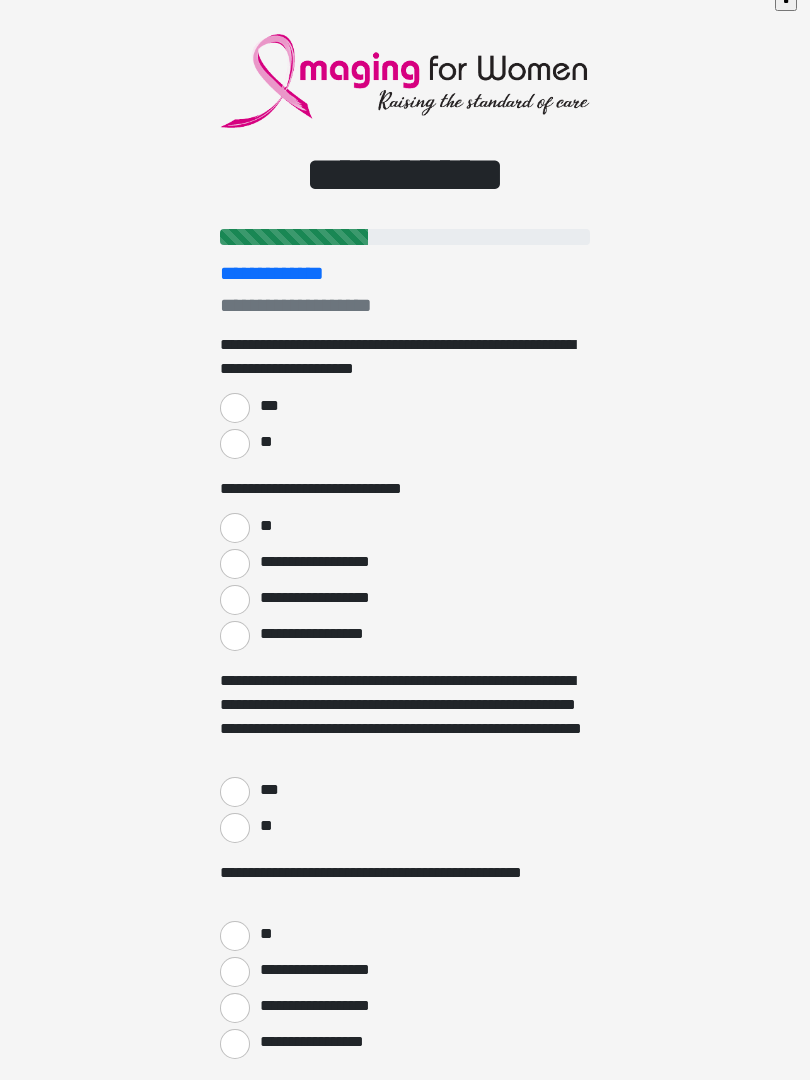 scroll, scrollTop: 0, scrollLeft: 0, axis: both 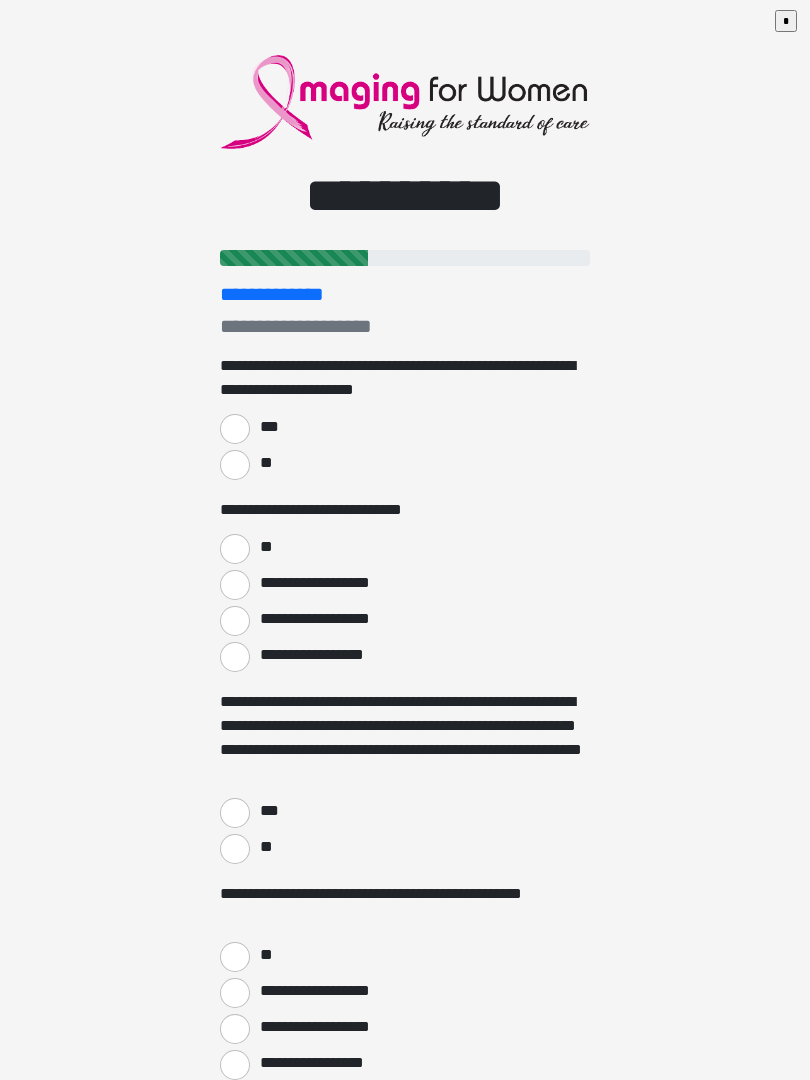 click on "***" at bounding box center (235, 429) 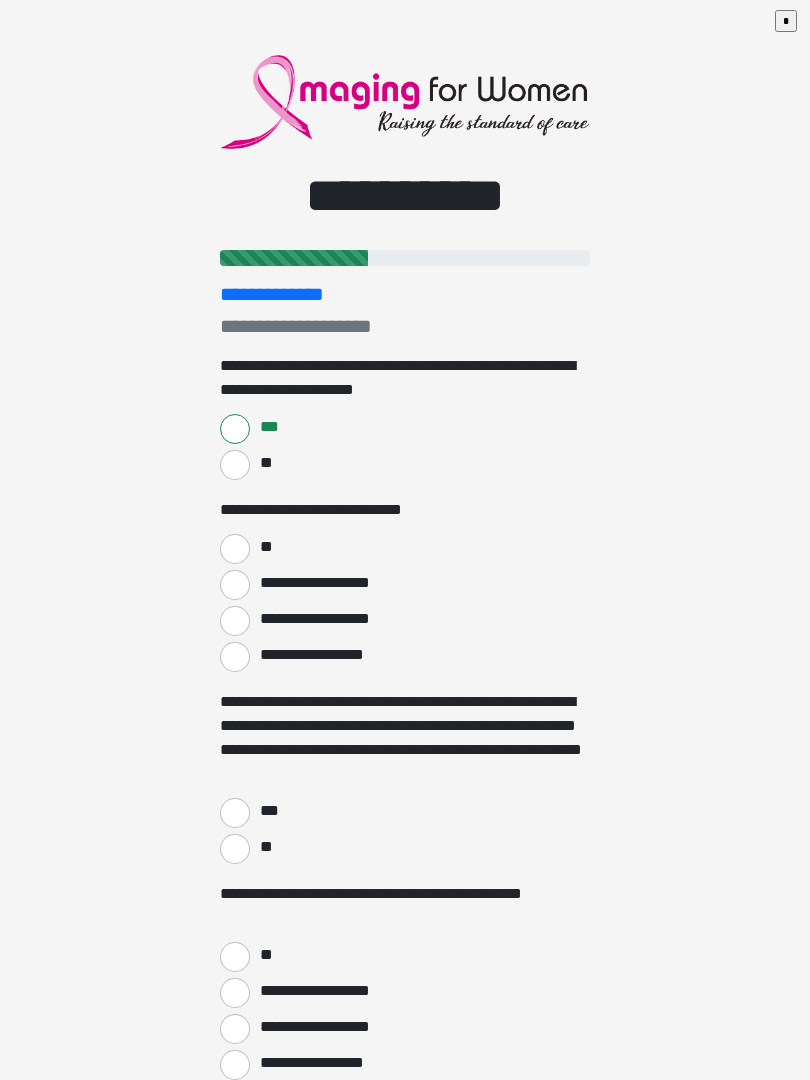 click on "**" at bounding box center (235, 549) 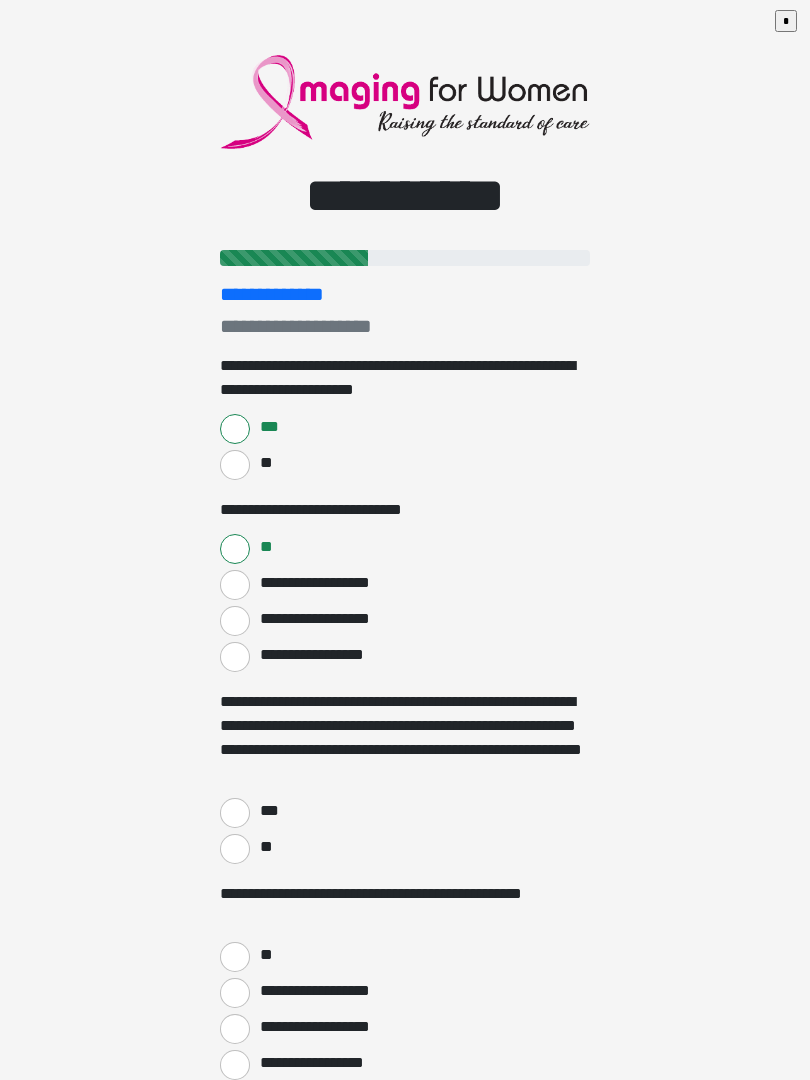 click on "***" at bounding box center [235, 813] 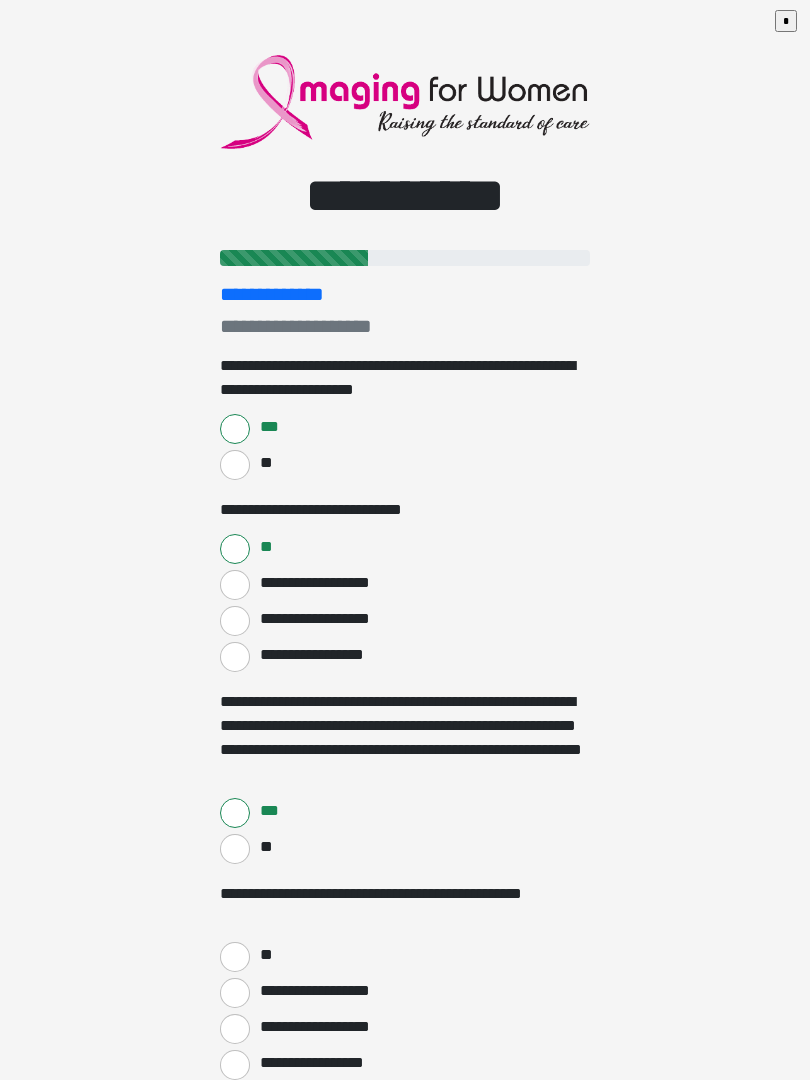 click on "**" at bounding box center (235, 957) 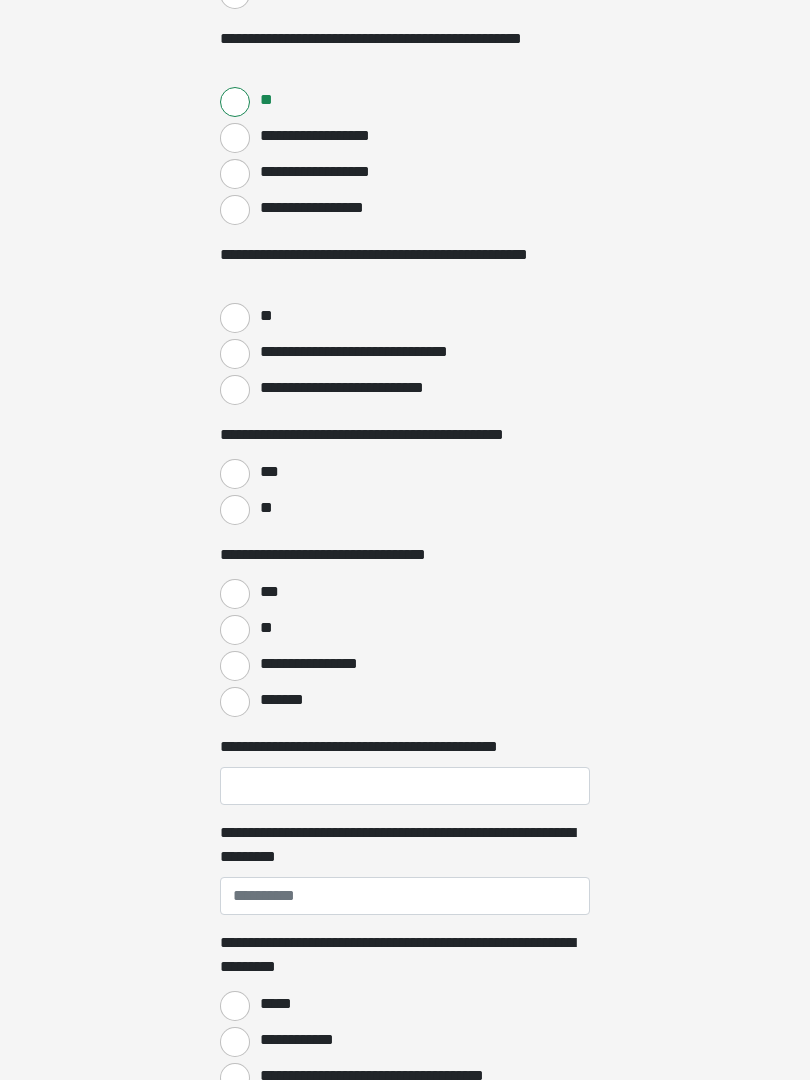 scroll, scrollTop: 855, scrollLeft: 0, axis: vertical 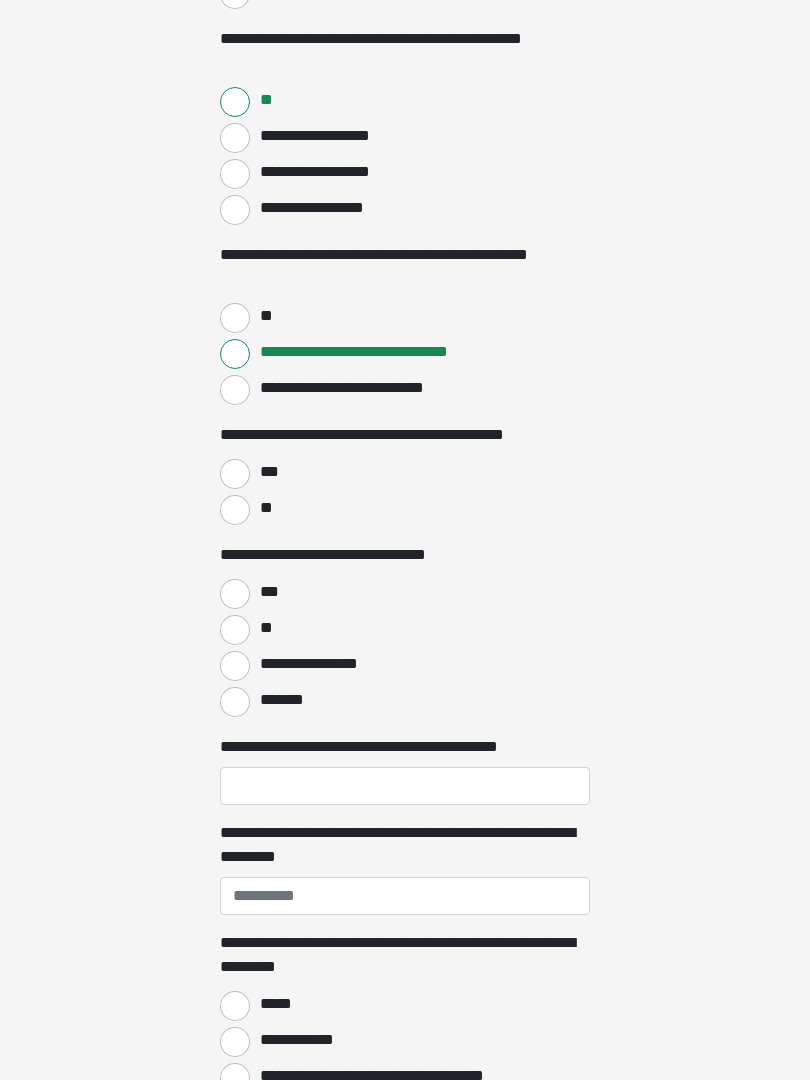 click on "***" at bounding box center (235, 474) 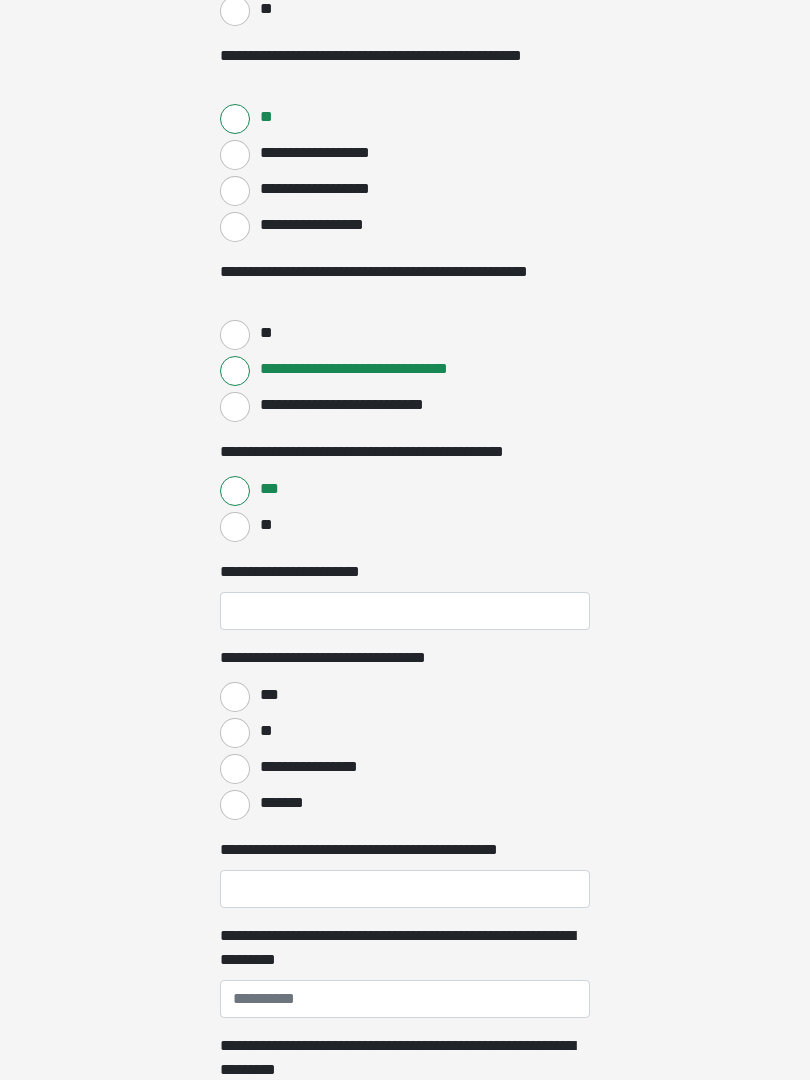 scroll, scrollTop: 838, scrollLeft: 0, axis: vertical 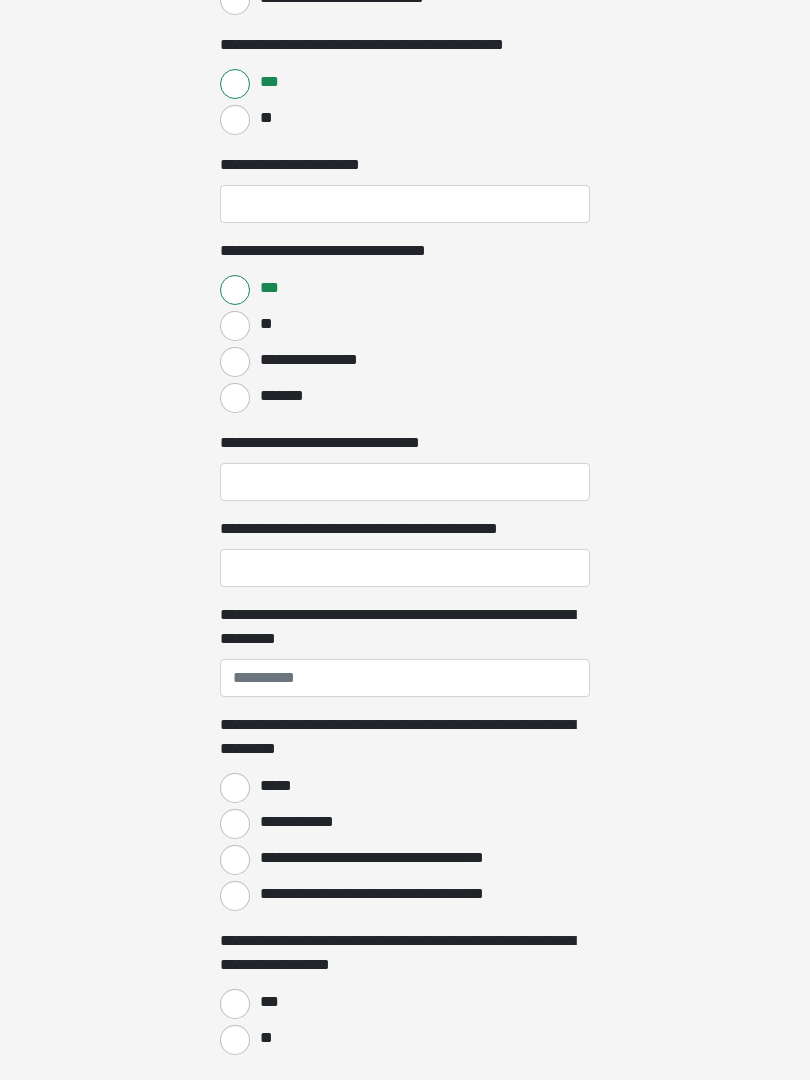 click on "*****" at bounding box center [235, 788] 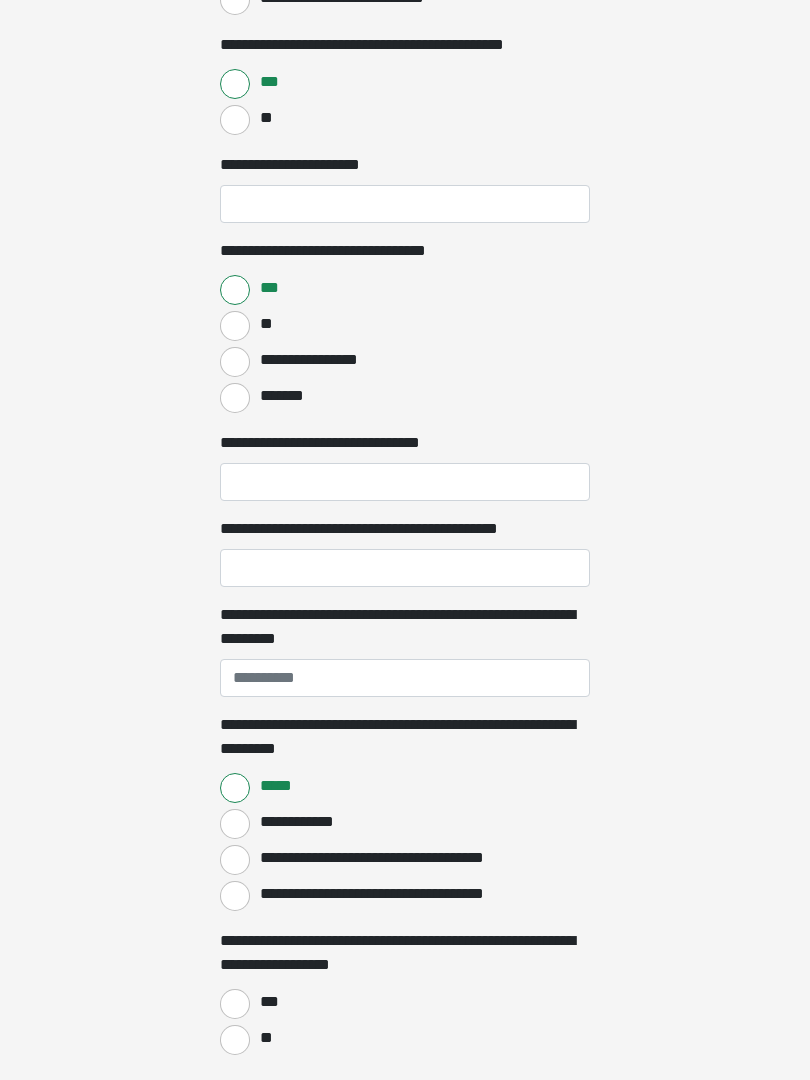 click on "**" at bounding box center [235, 1040] 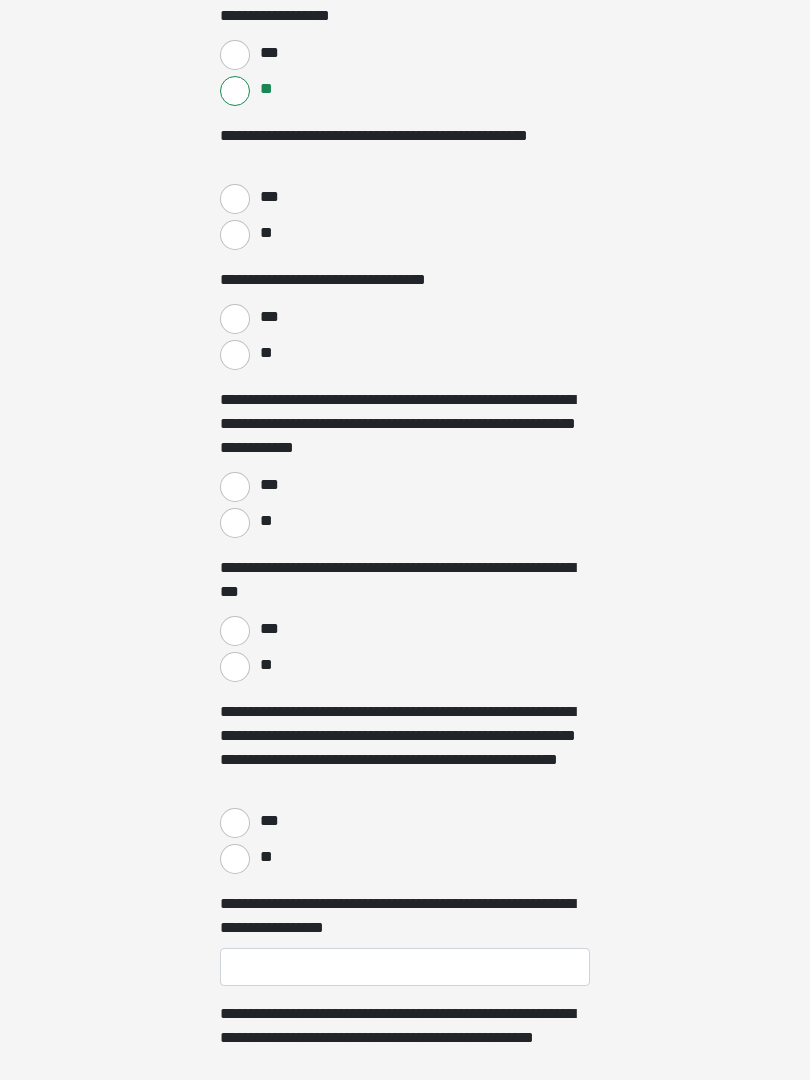scroll, scrollTop: 2225, scrollLeft: 0, axis: vertical 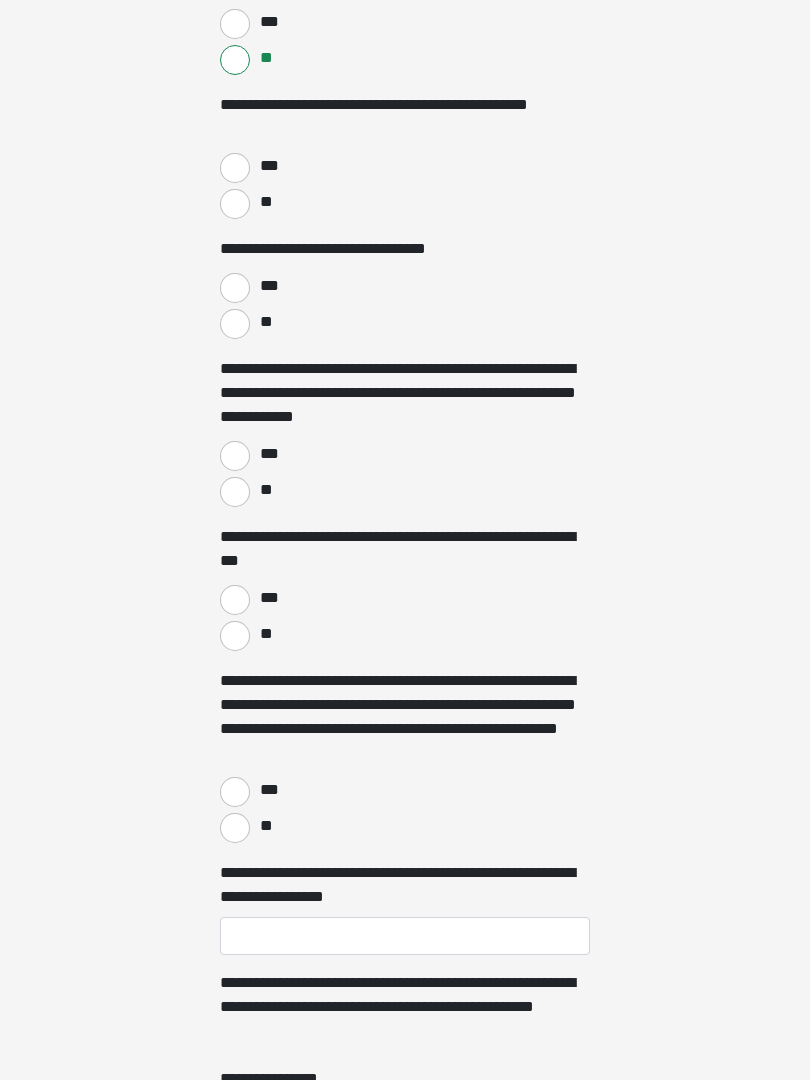click on "**" at bounding box center [265, 490] 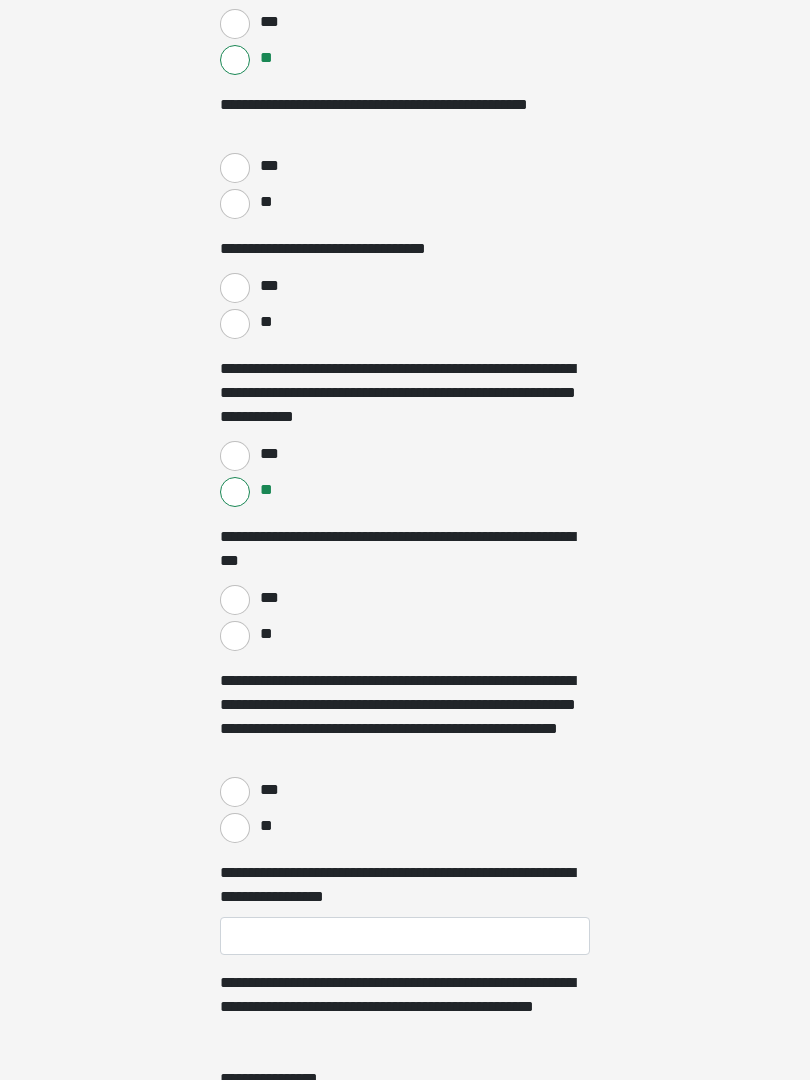 click on "**" at bounding box center (235, 636) 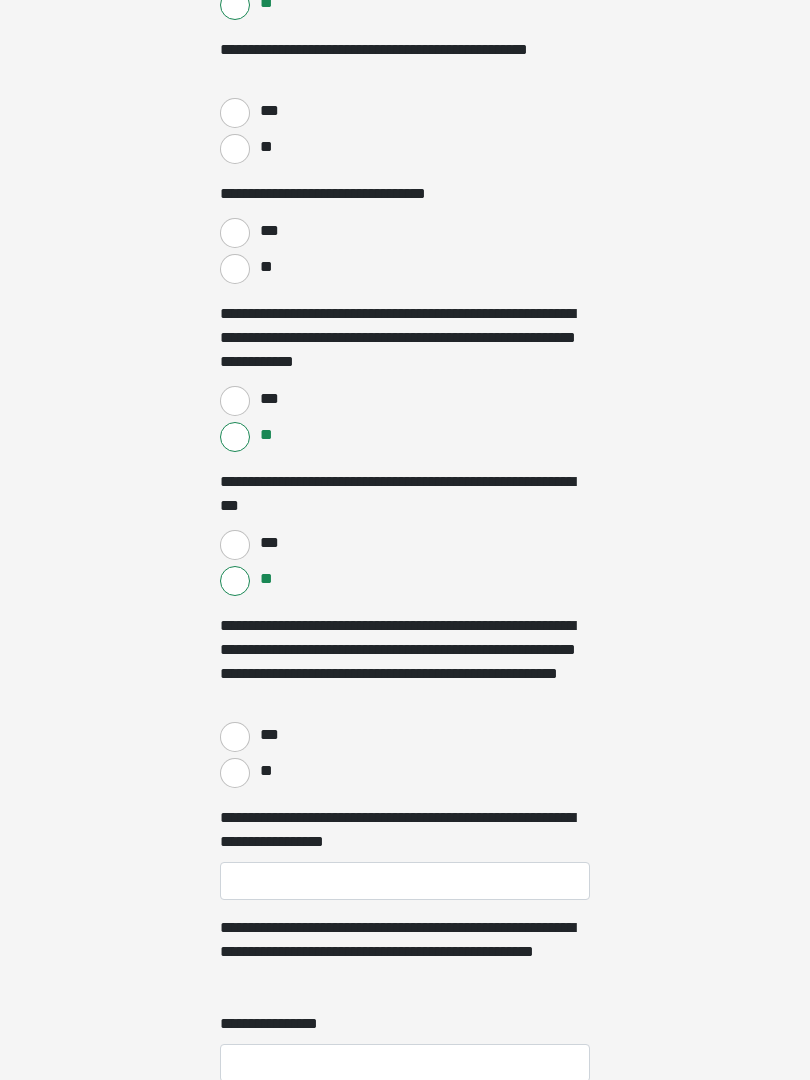 scroll, scrollTop: 2591, scrollLeft: 0, axis: vertical 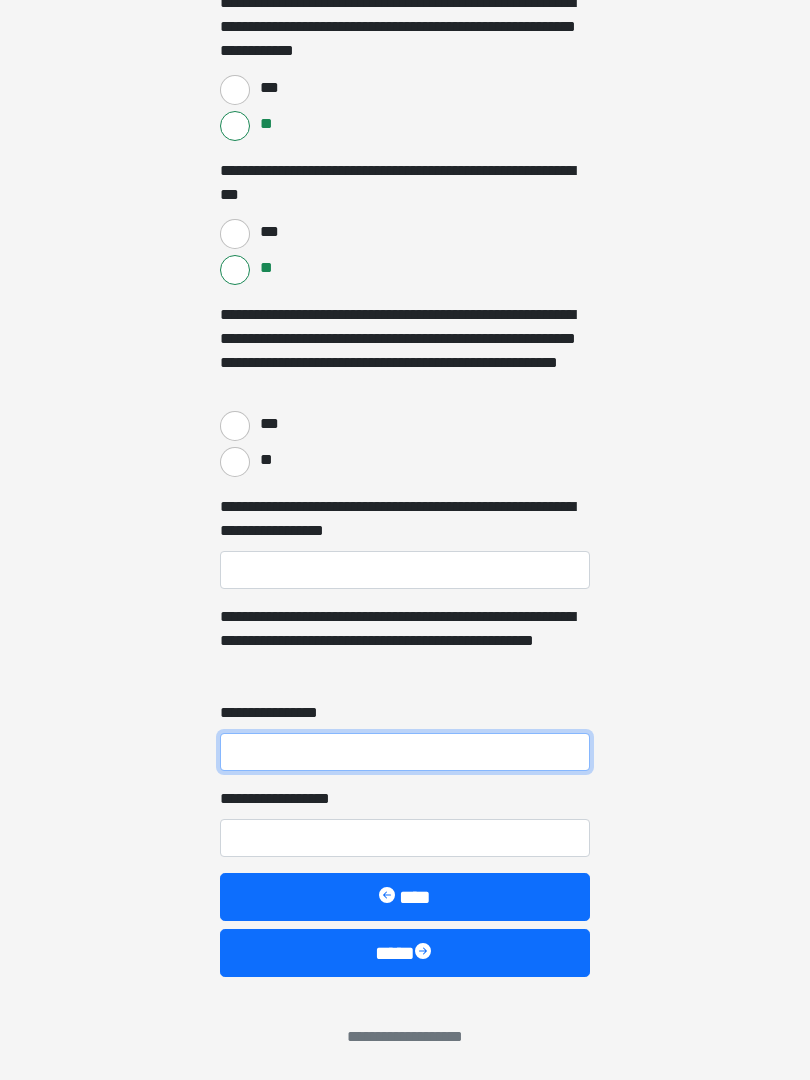 click on "**********" at bounding box center [405, 752] 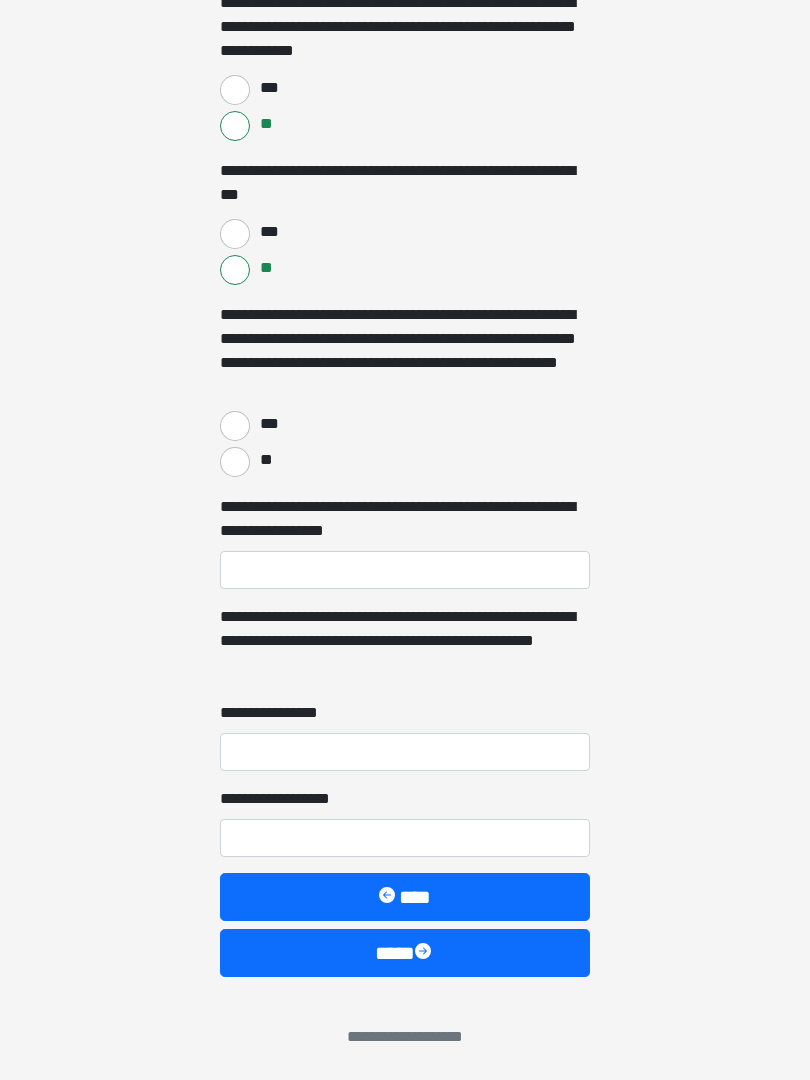 click at bounding box center [425, 953] 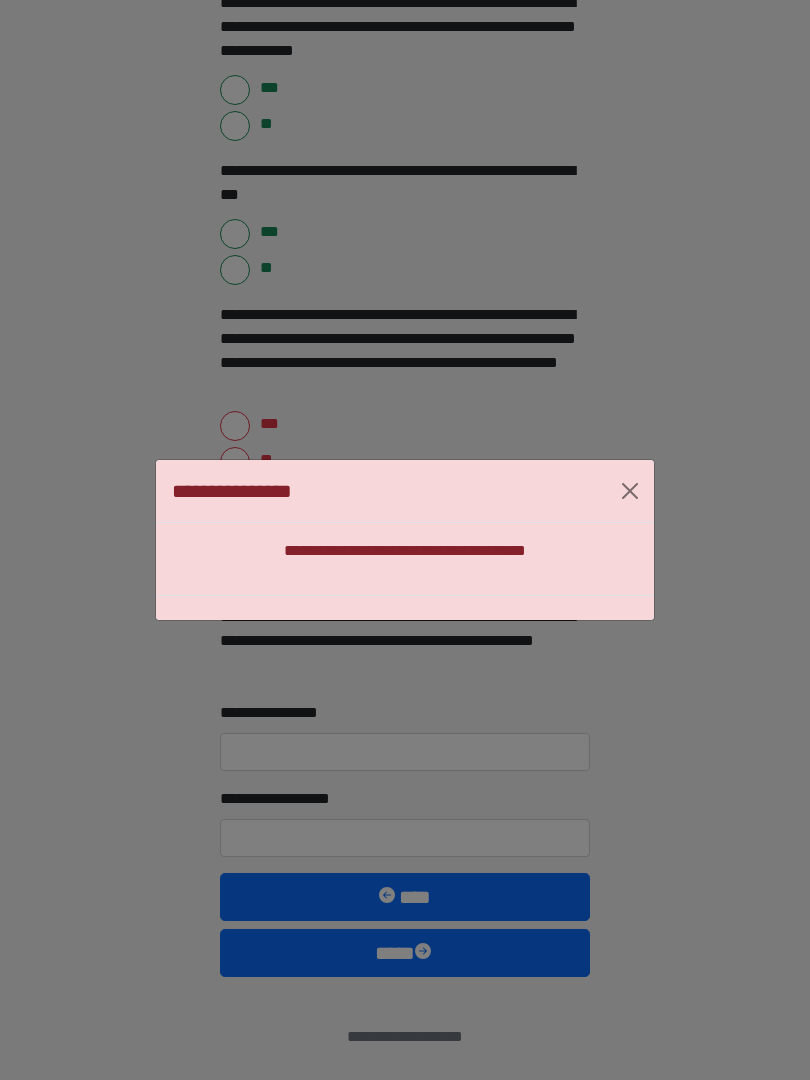 click on "**********" at bounding box center [405, 540] 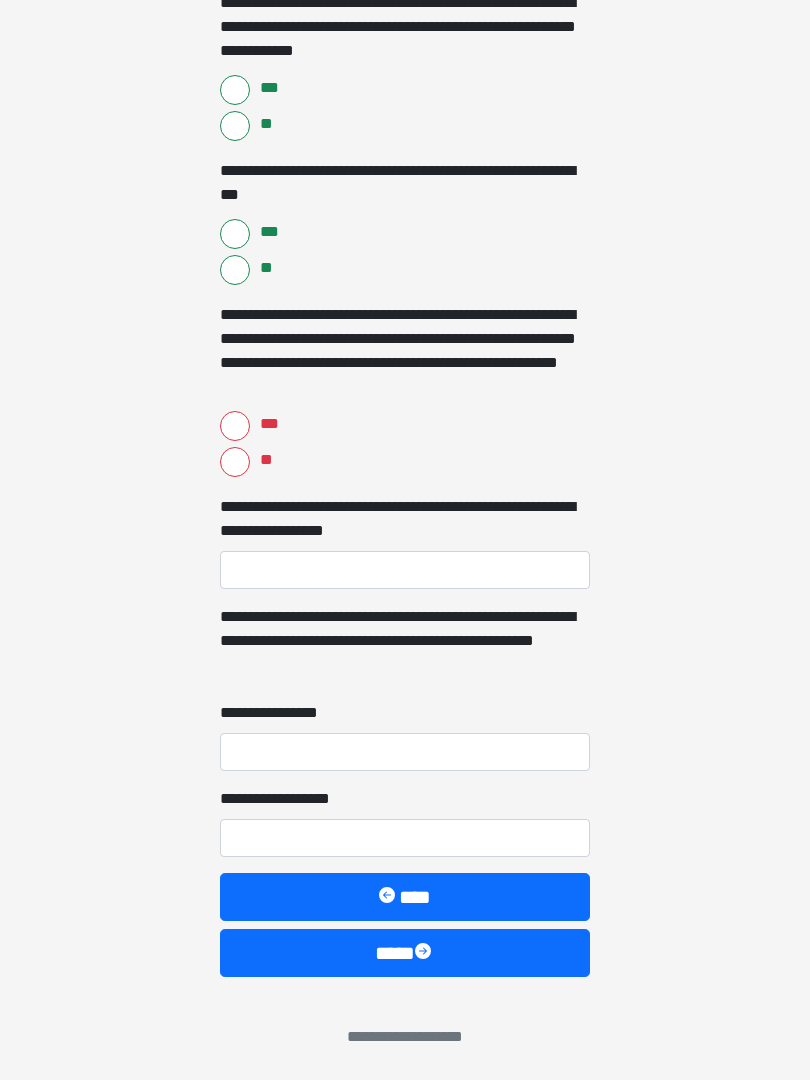 click on "**" at bounding box center (235, 462) 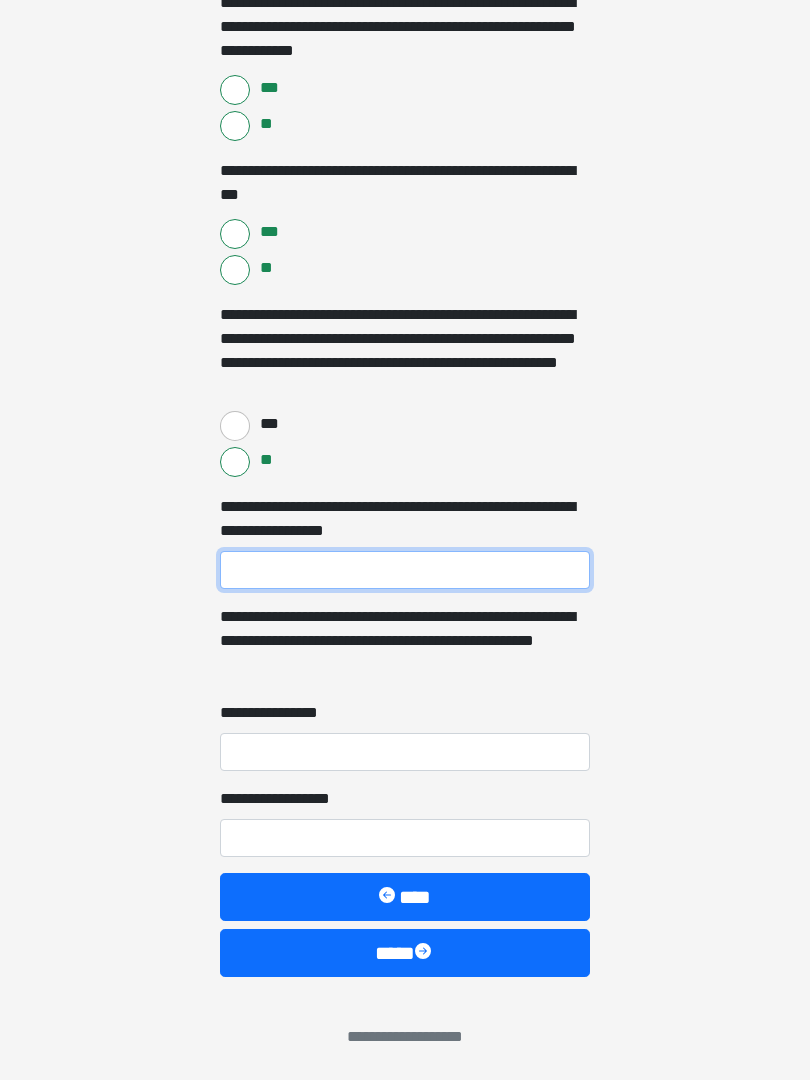 click on "**********" at bounding box center [405, 570] 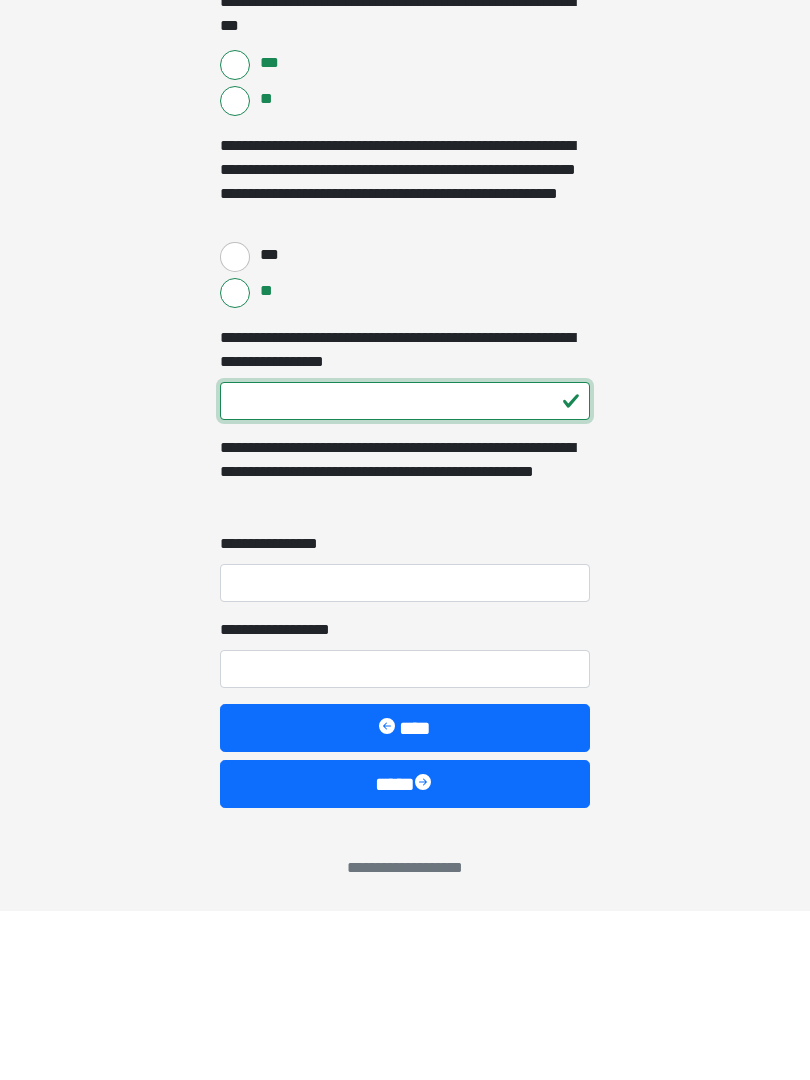 type on "***" 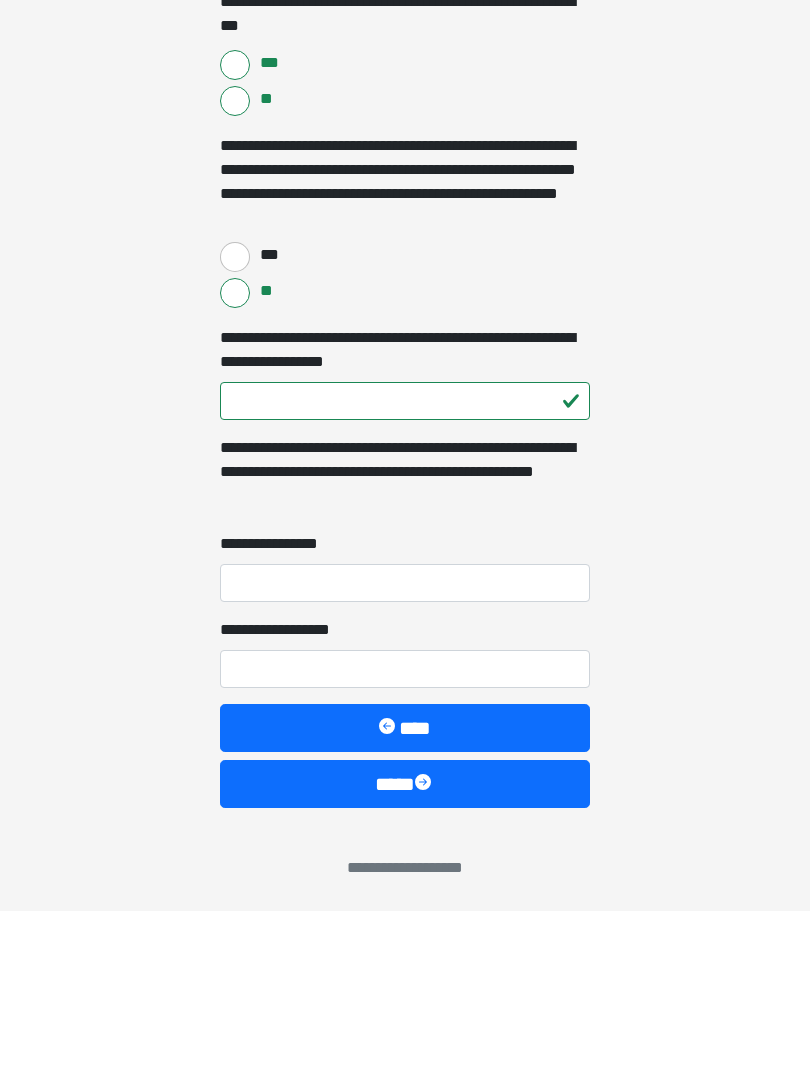 click on "**********" at bounding box center (276, 713) 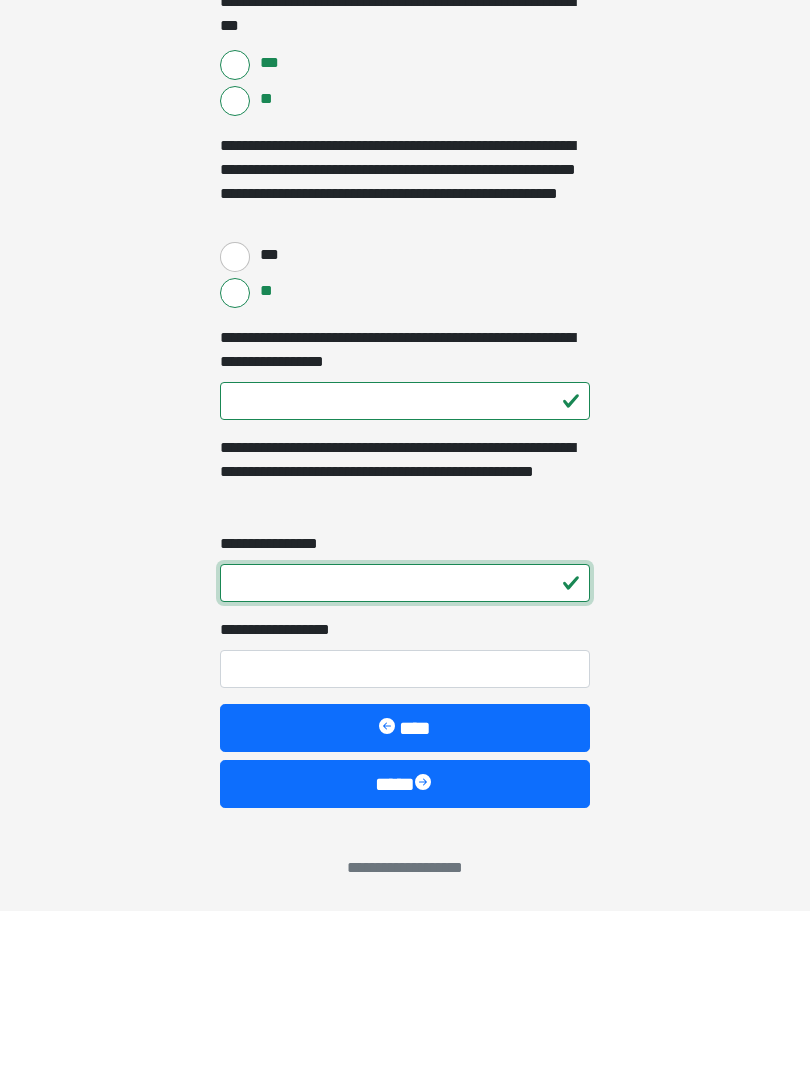type on "*" 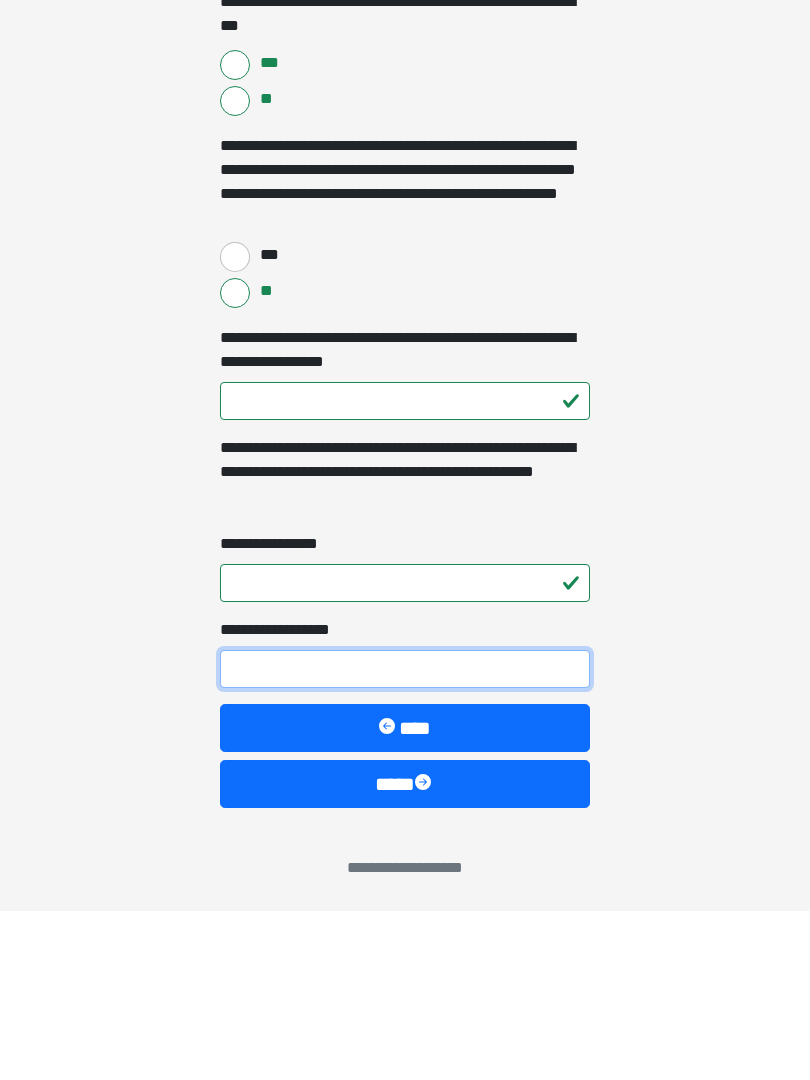 click on "**********" at bounding box center [405, 838] 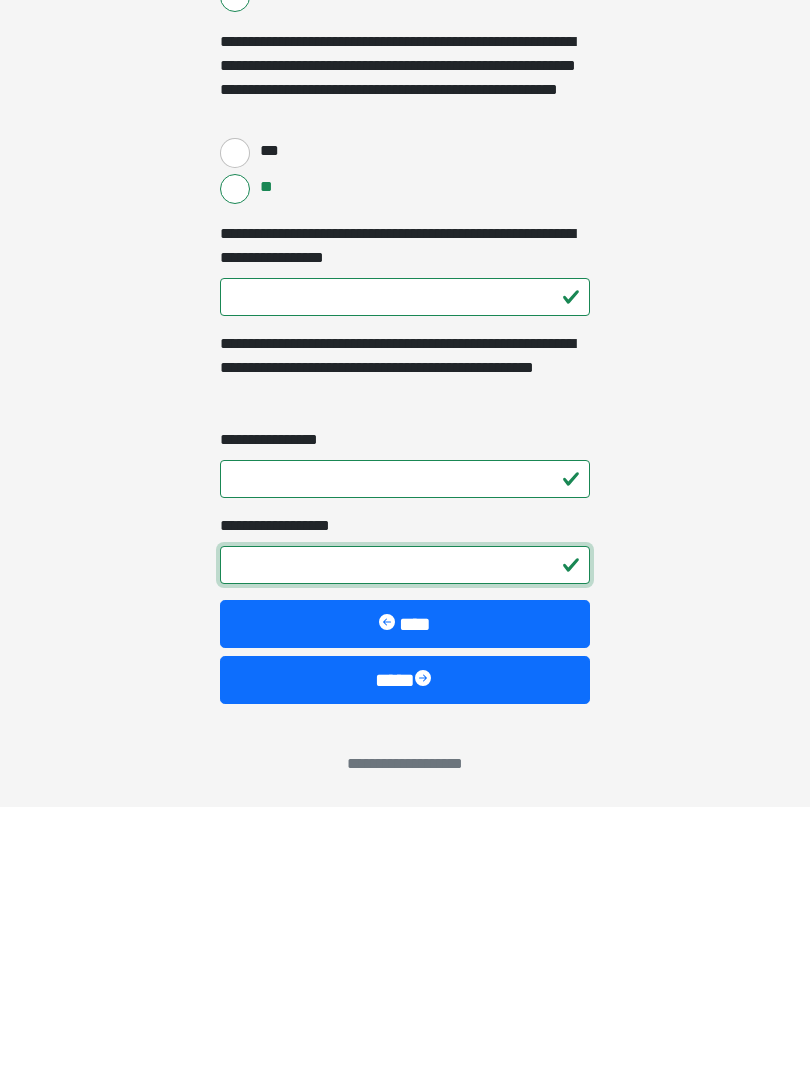 type on "*" 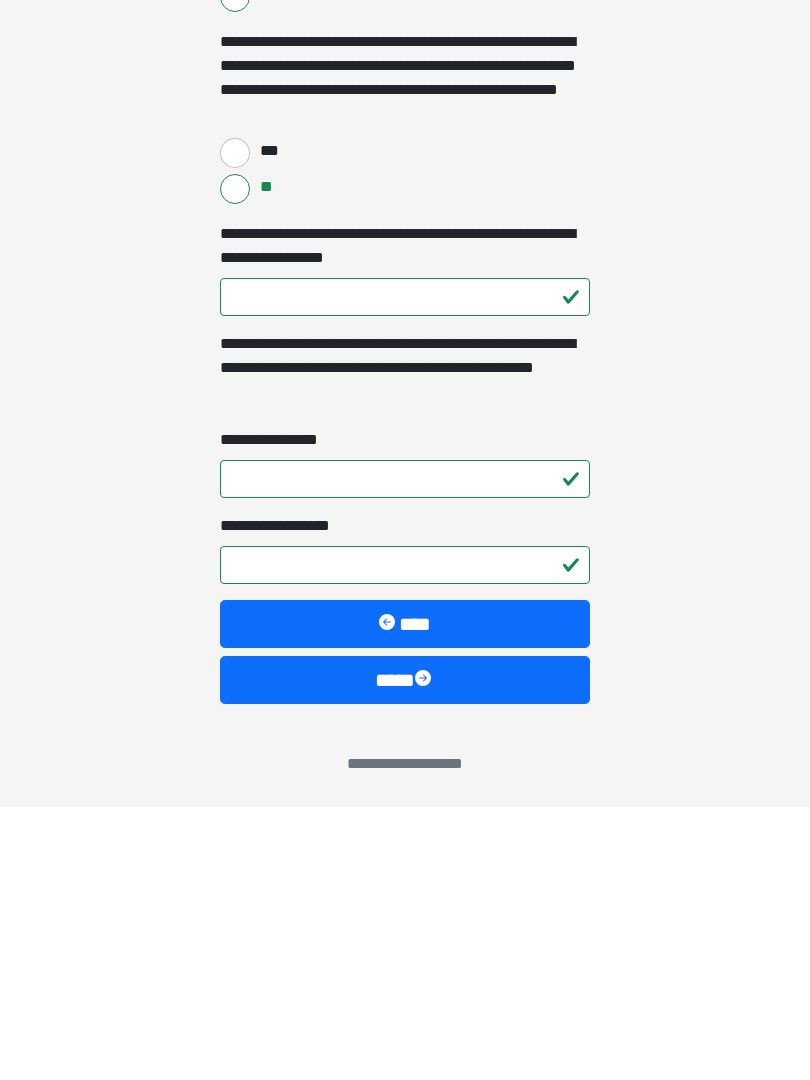 click on "****" at bounding box center (405, 953) 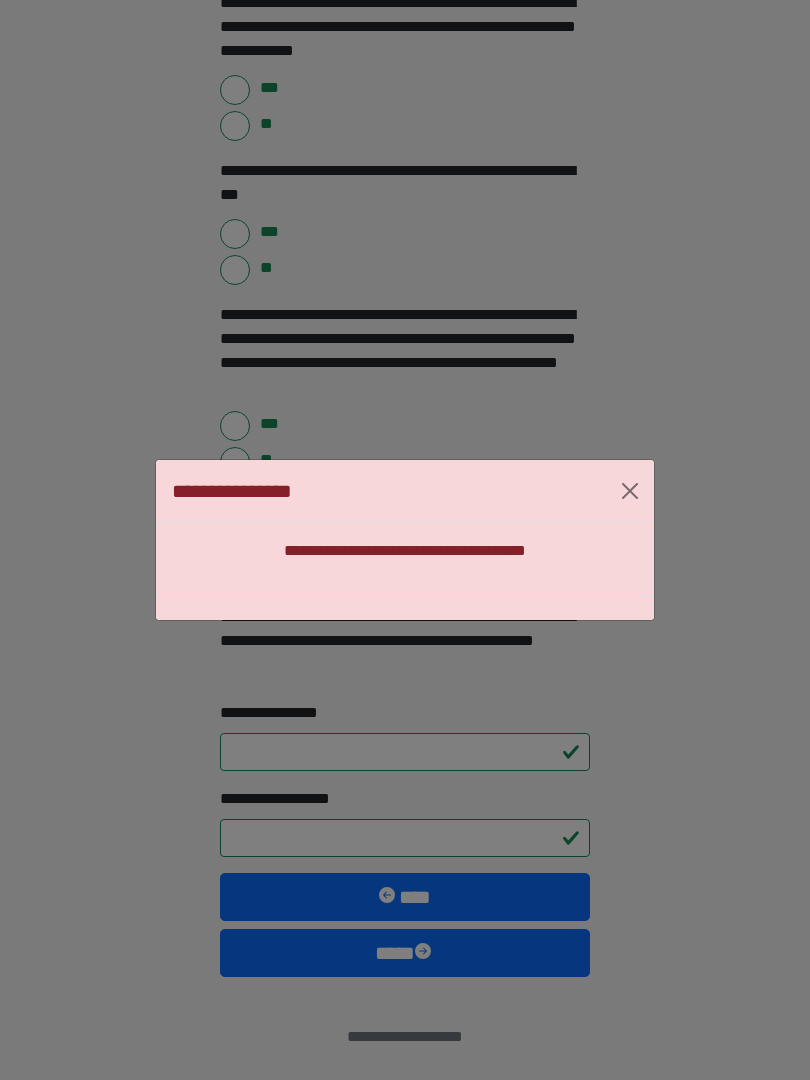 click at bounding box center [630, 491] 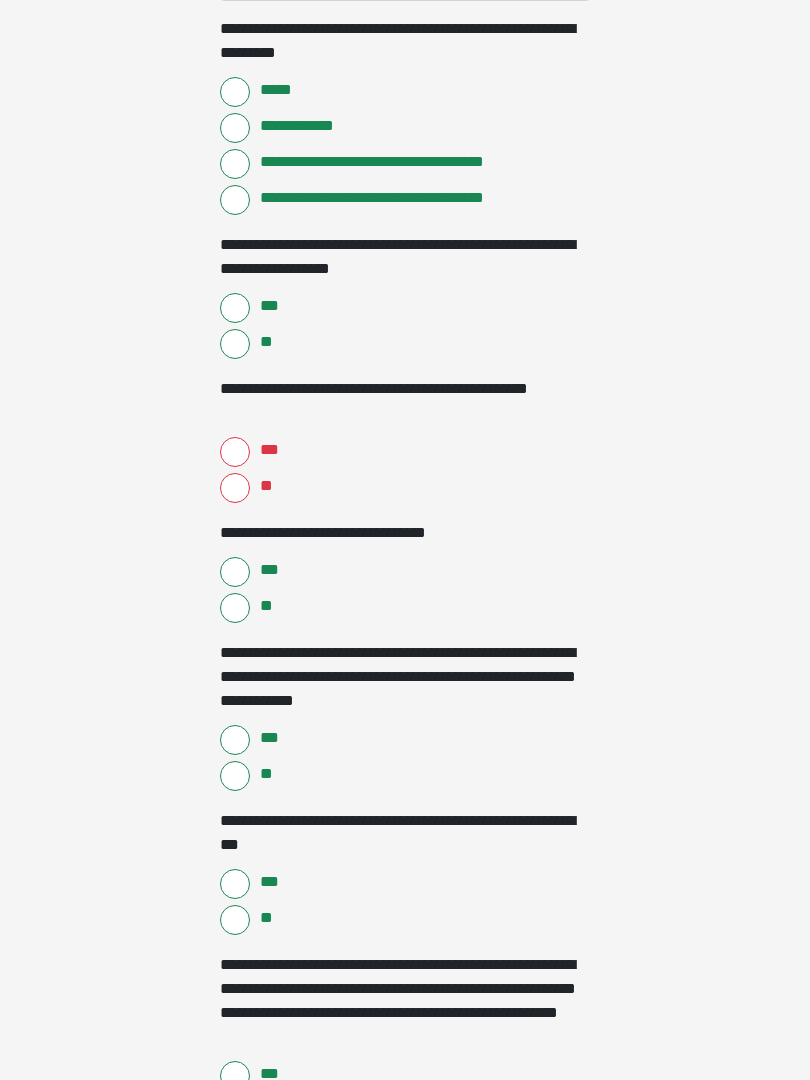 scroll, scrollTop: 1940, scrollLeft: 0, axis: vertical 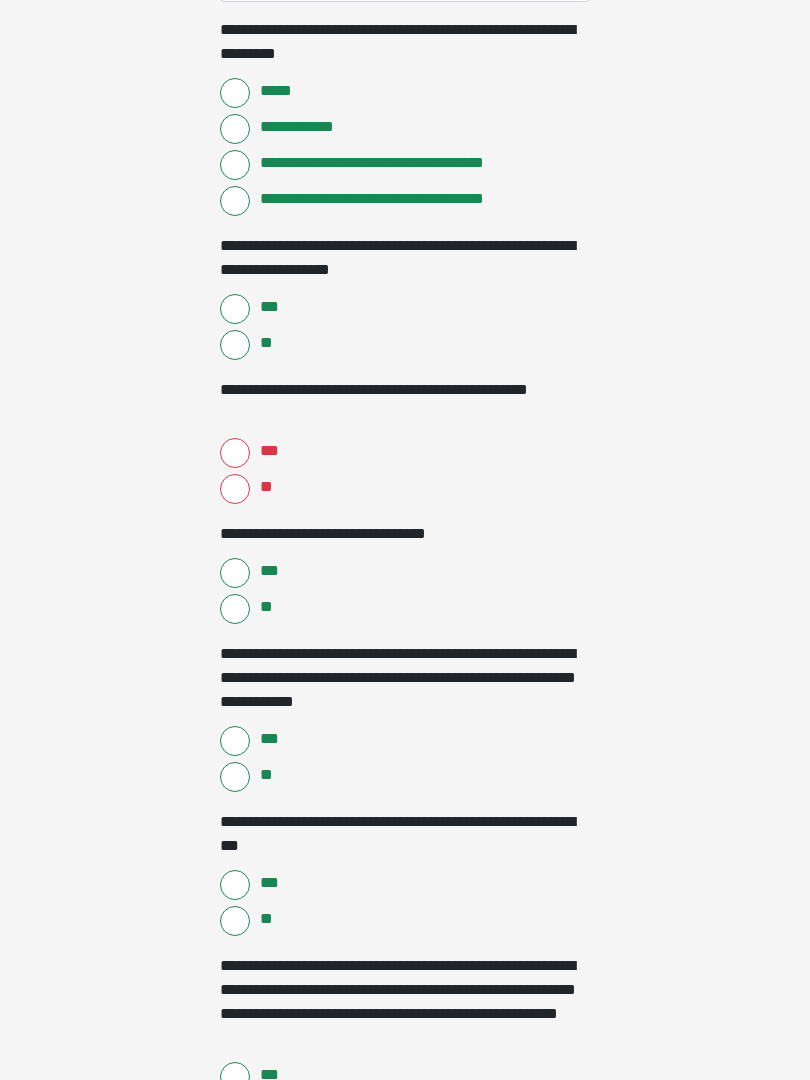click on "**" at bounding box center (235, 489) 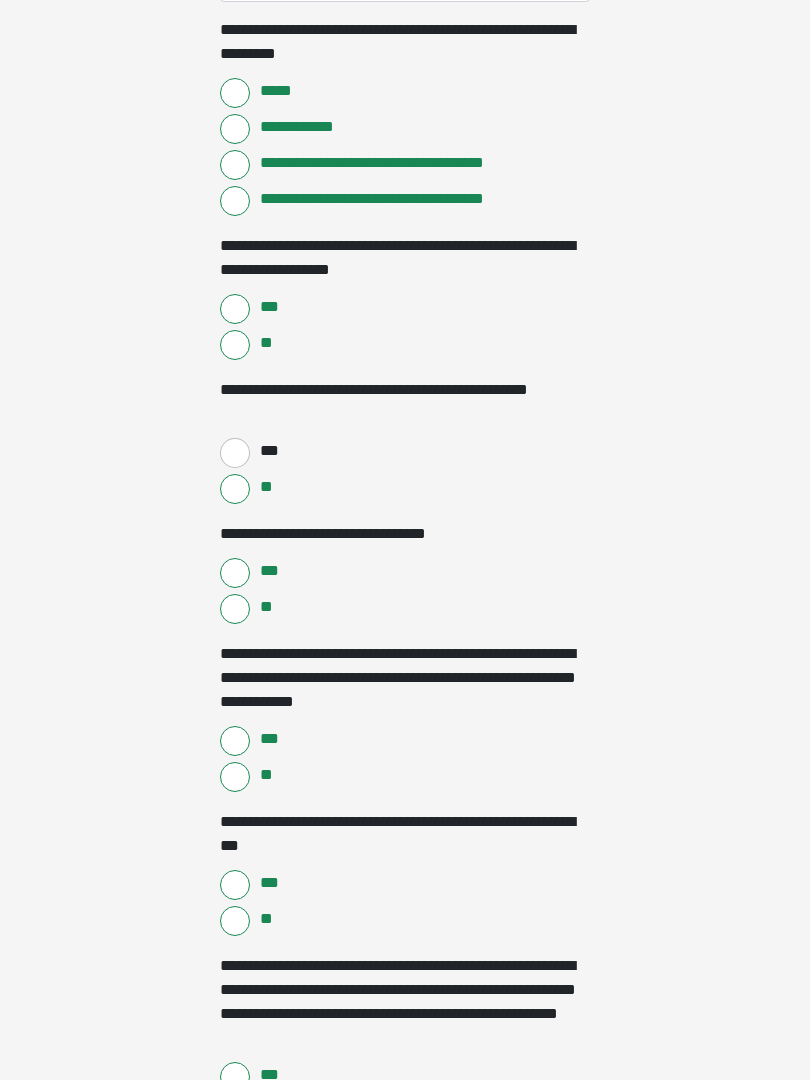 click on "**" at bounding box center (235, 609) 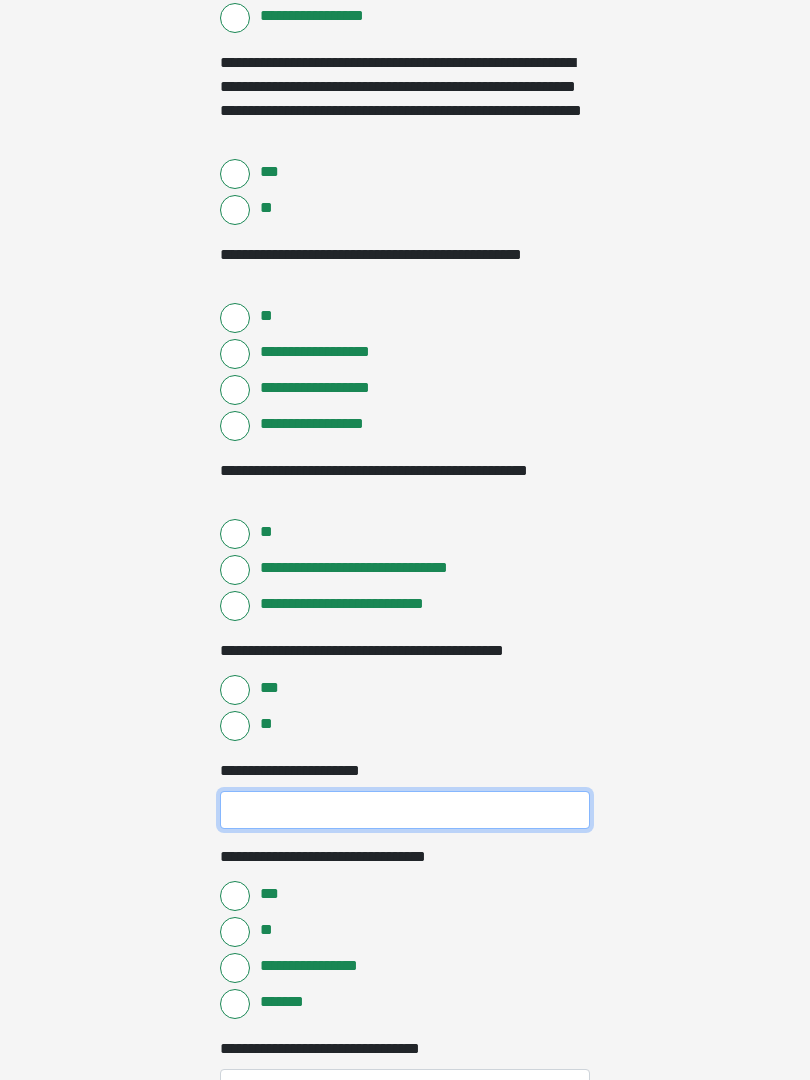 click on "**********" at bounding box center (405, 811) 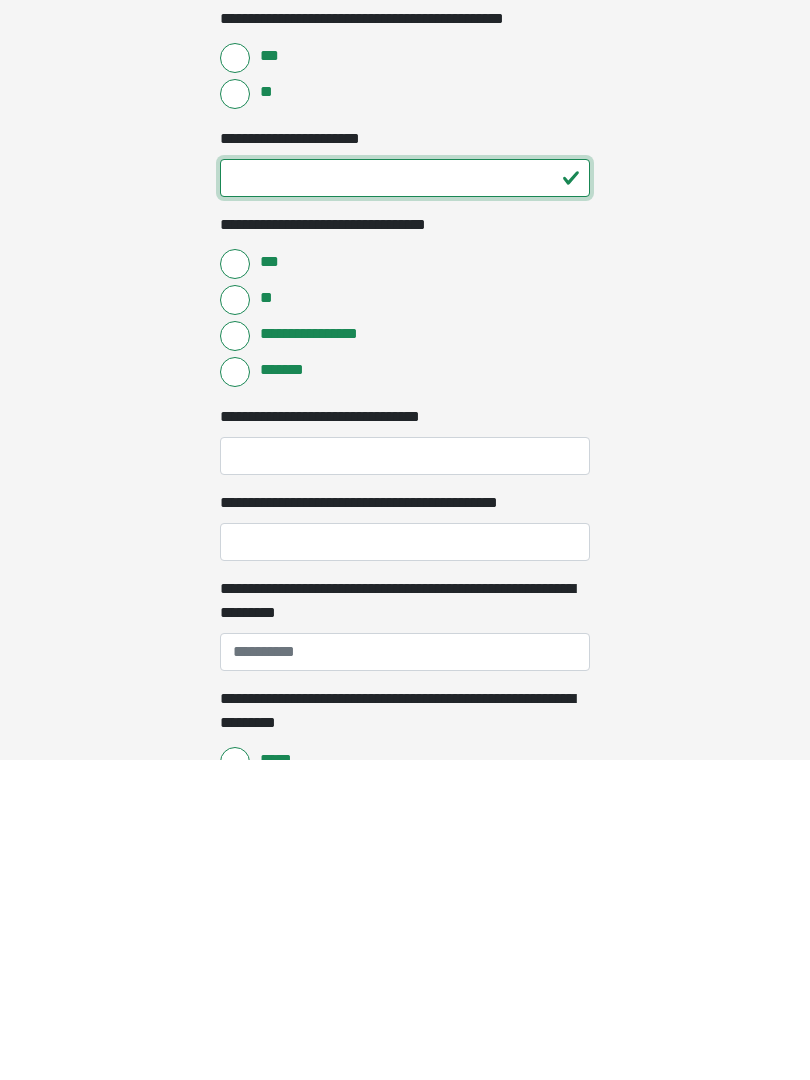 scroll, scrollTop: 970, scrollLeft: 0, axis: vertical 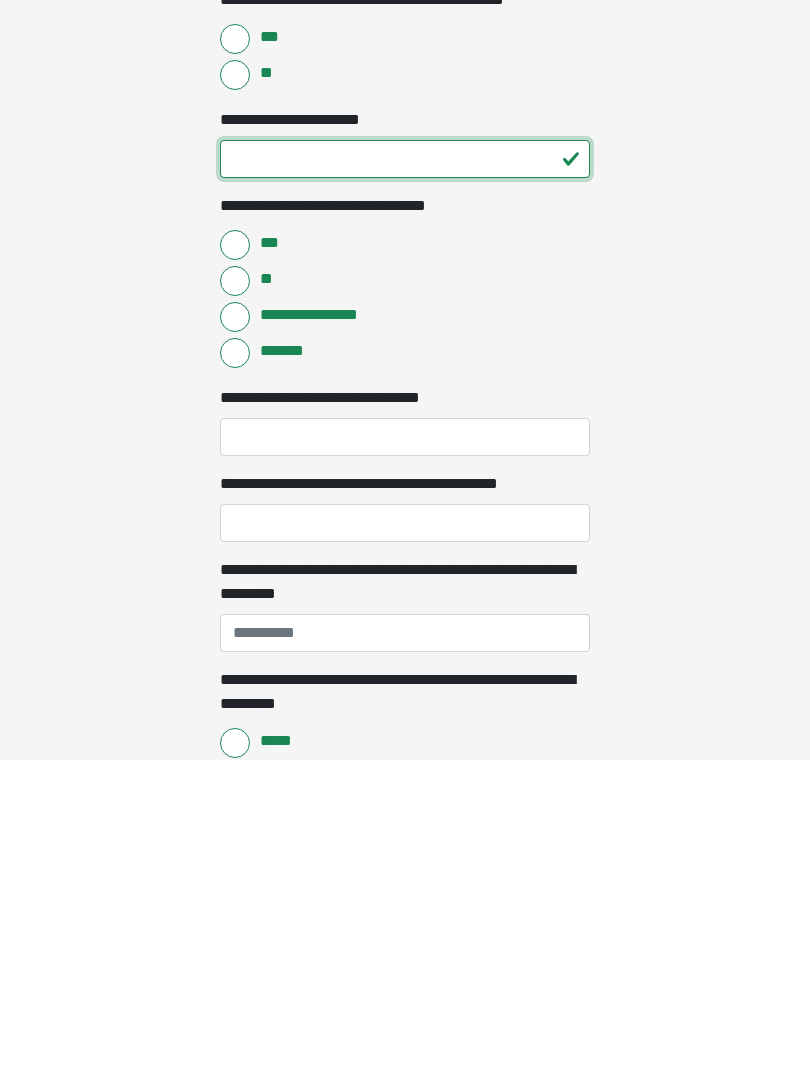type on "**" 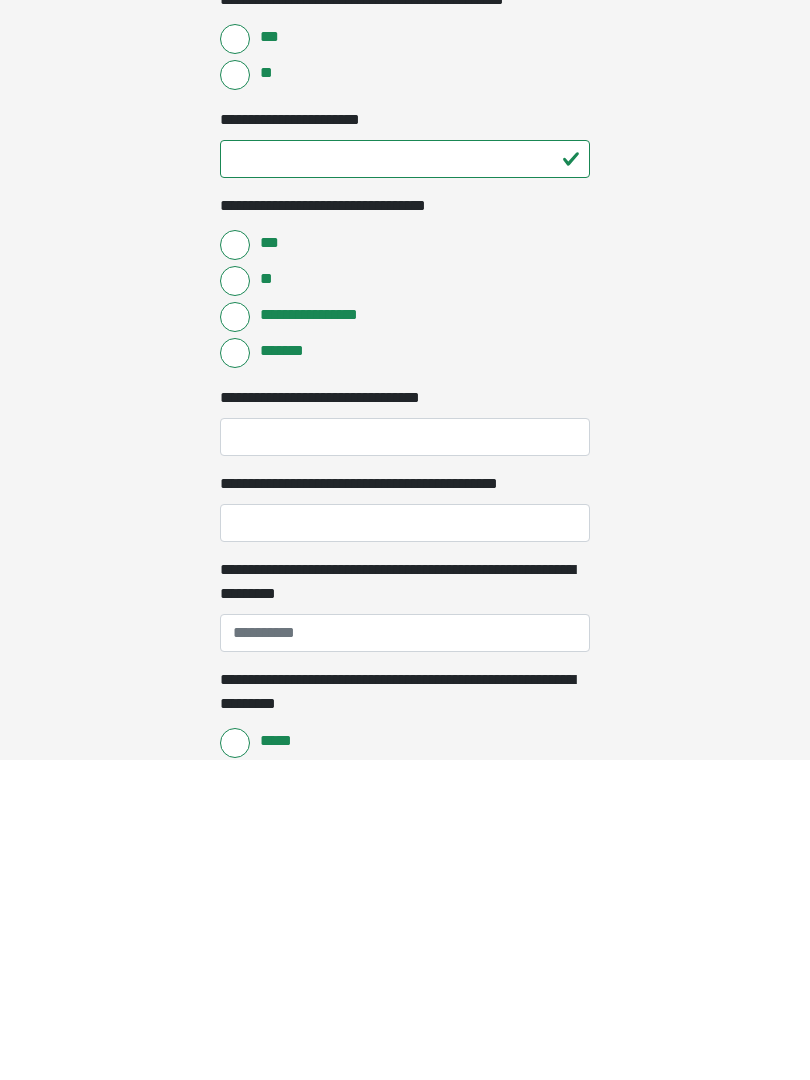click on "**********" at bounding box center (405, 757) 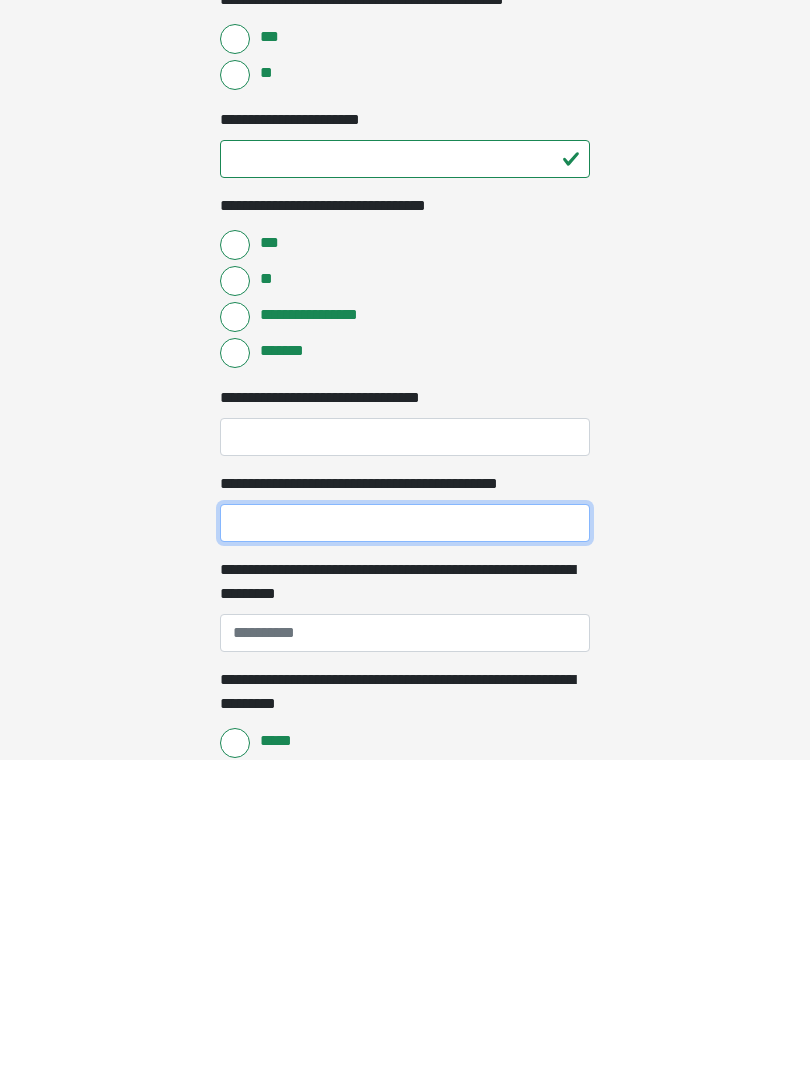 click on "**********" at bounding box center (405, 843) 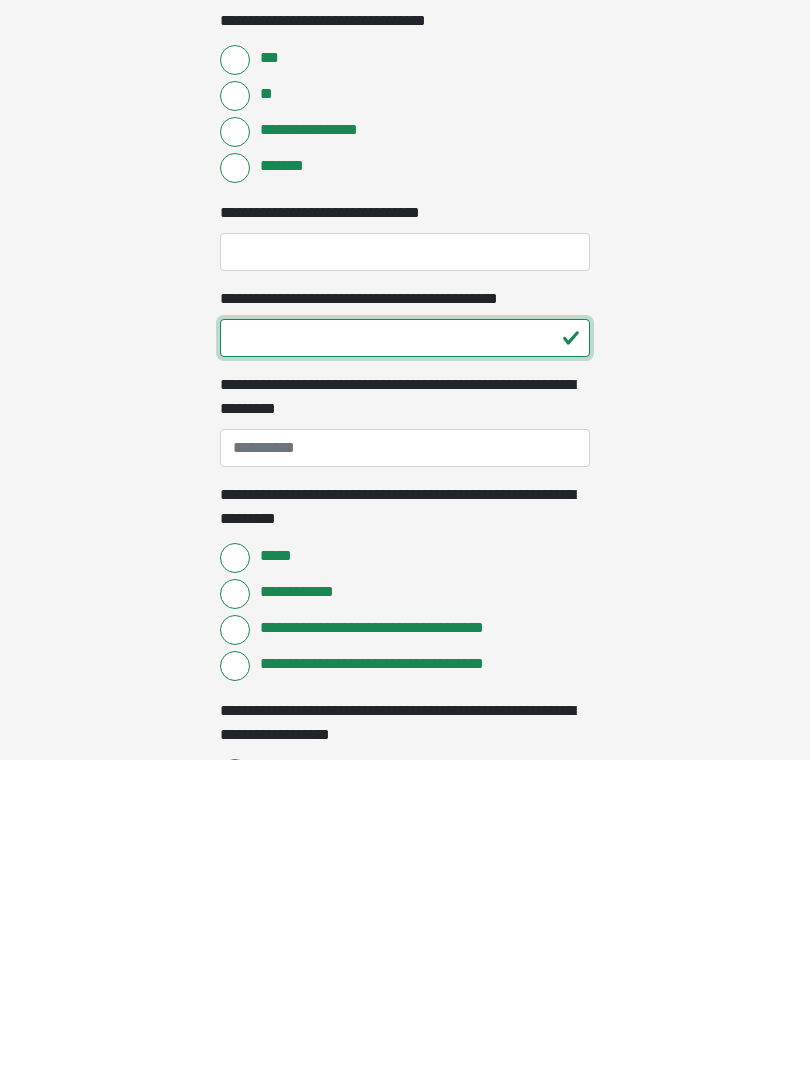 scroll, scrollTop: 1171, scrollLeft: 0, axis: vertical 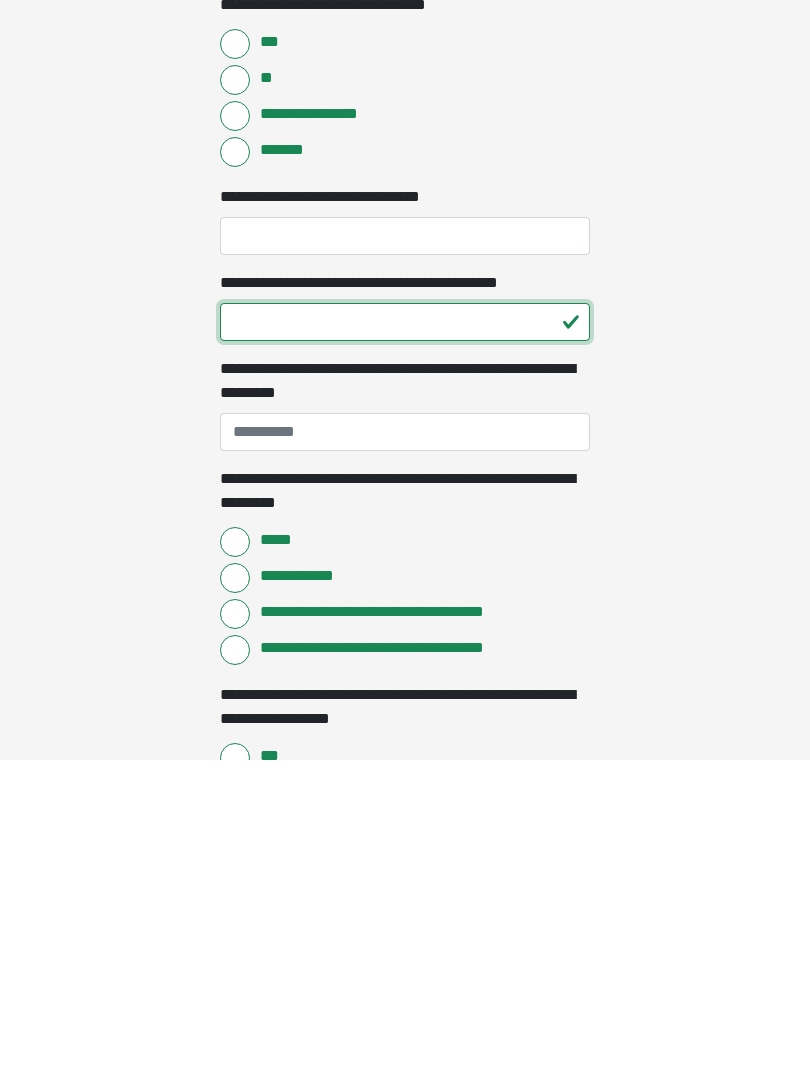 type on "**" 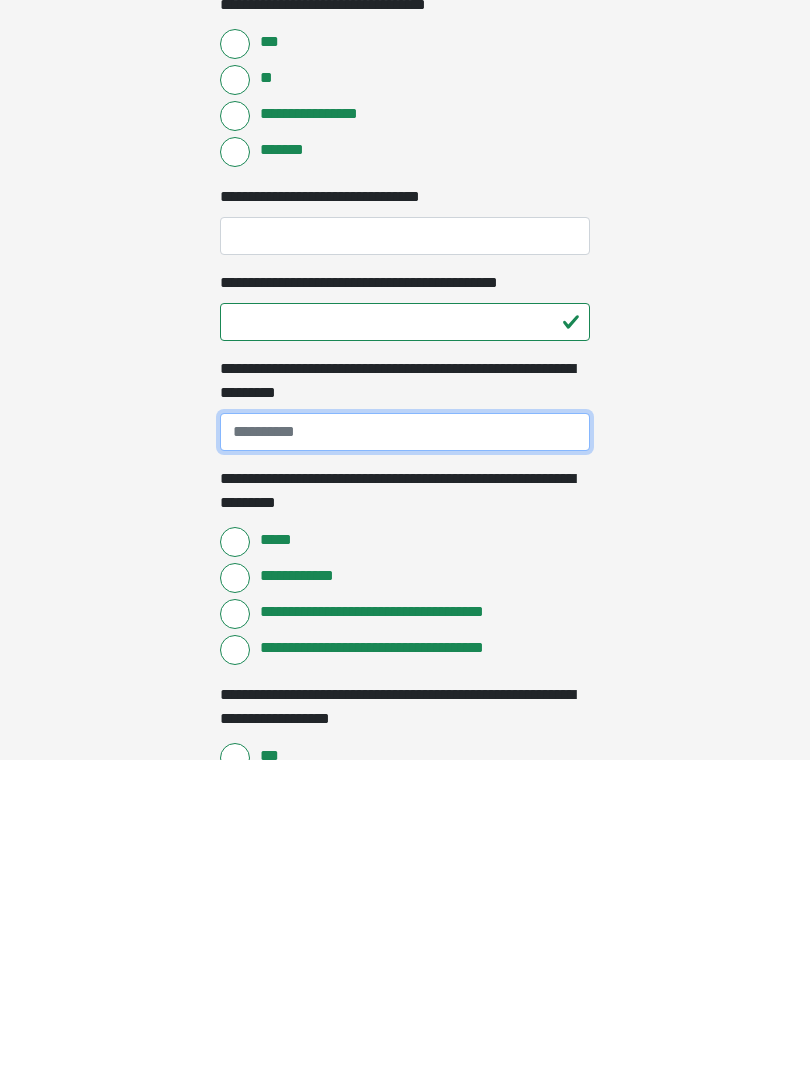 click on "**********" at bounding box center (405, 752) 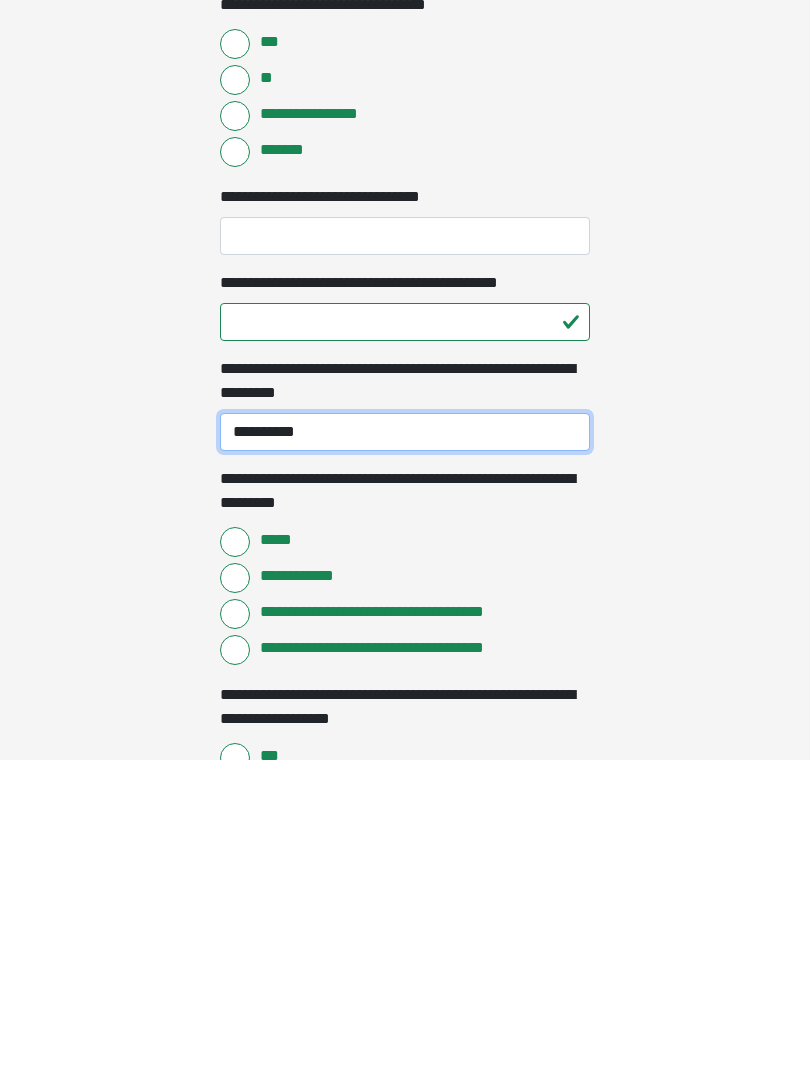 type on "**********" 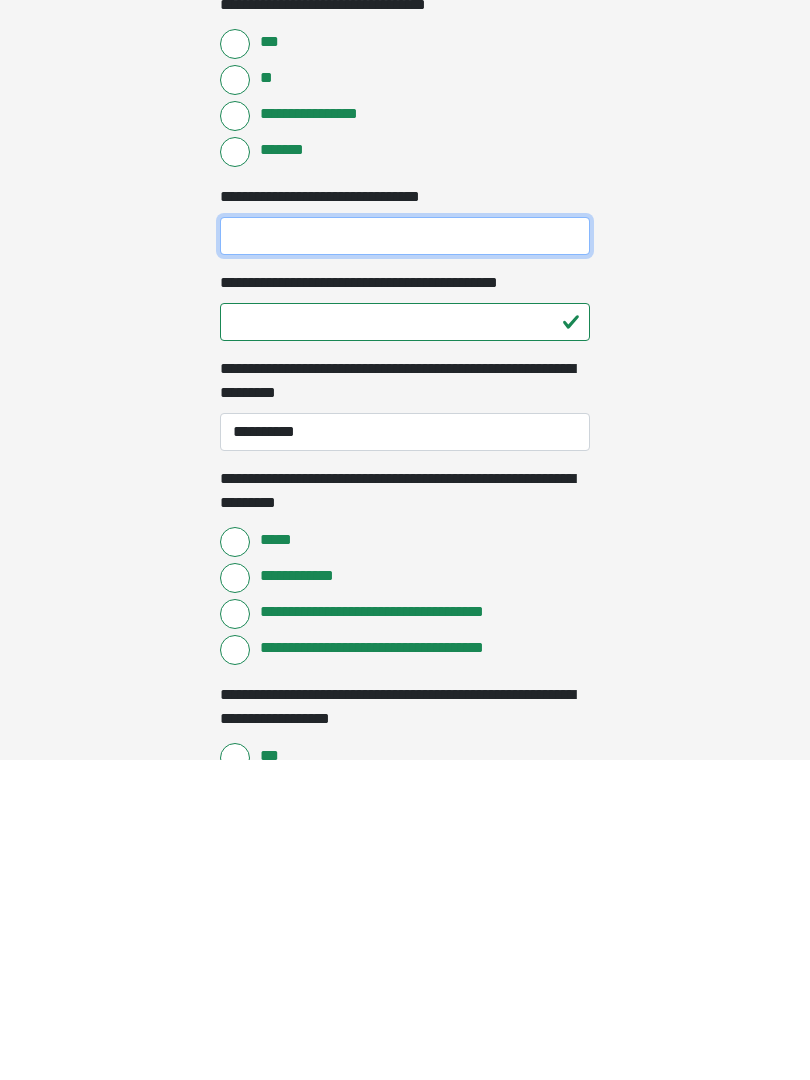 click on "**********" at bounding box center (405, 556) 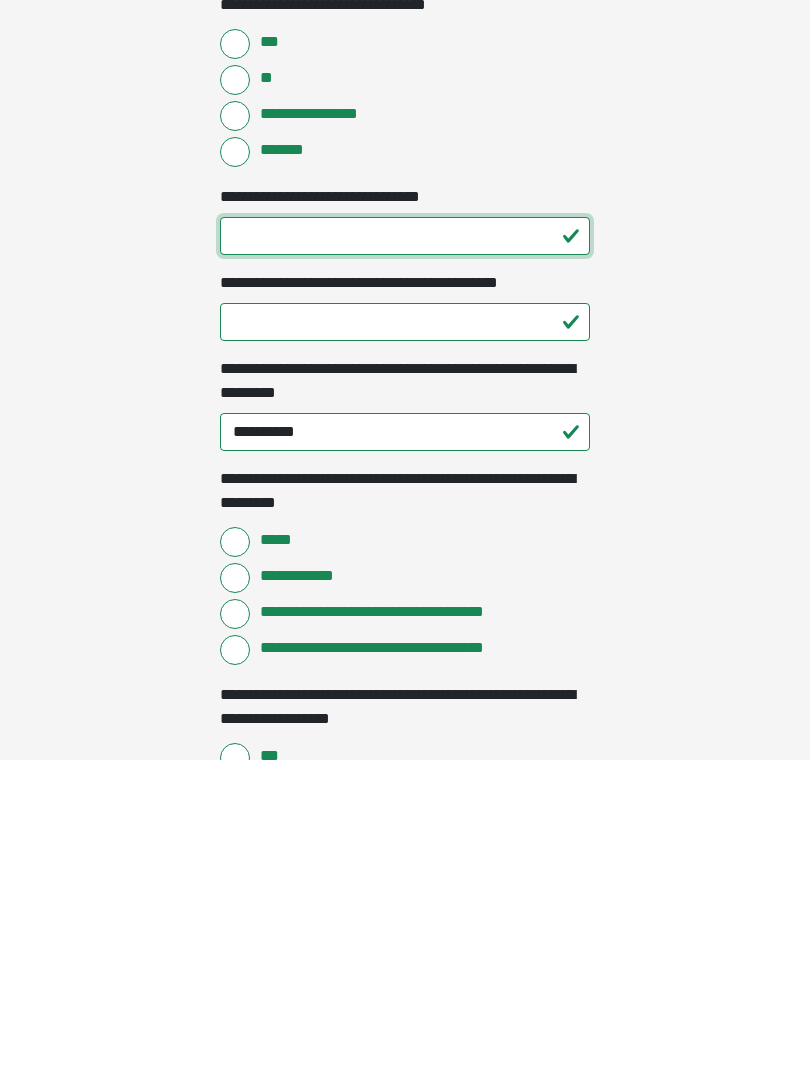 type on "**" 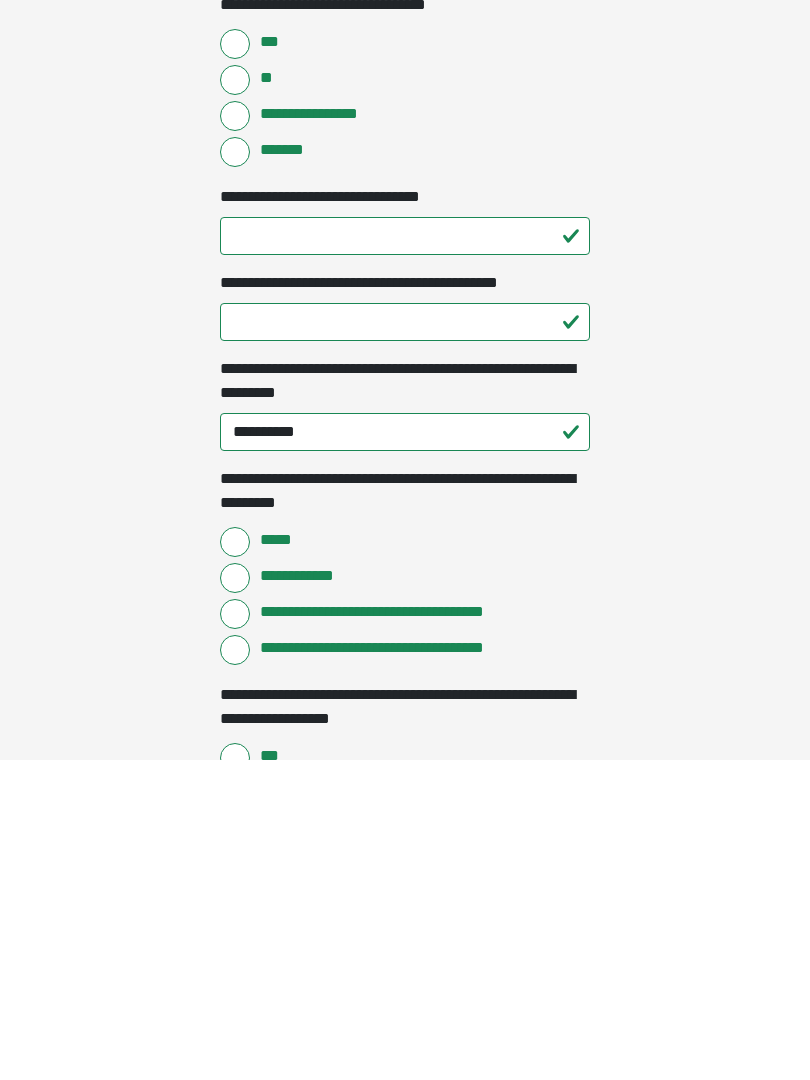 click on "**********" at bounding box center (405, -631) 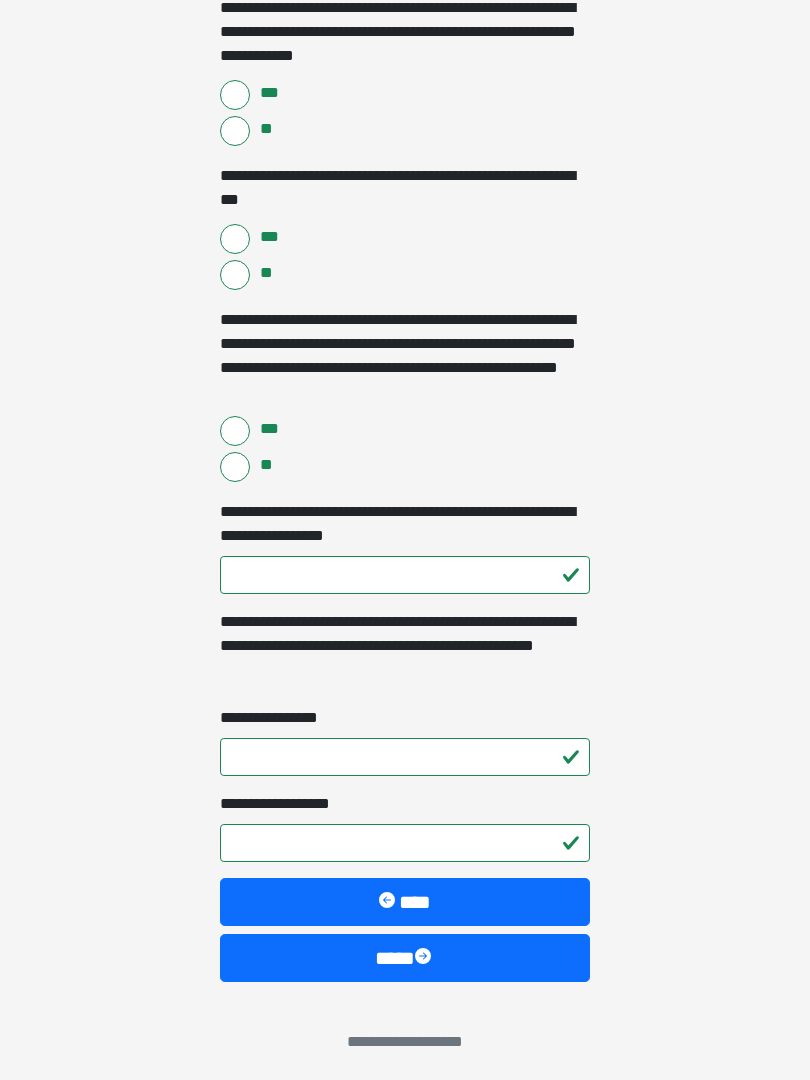 scroll, scrollTop: 2591, scrollLeft: 0, axis: vertical 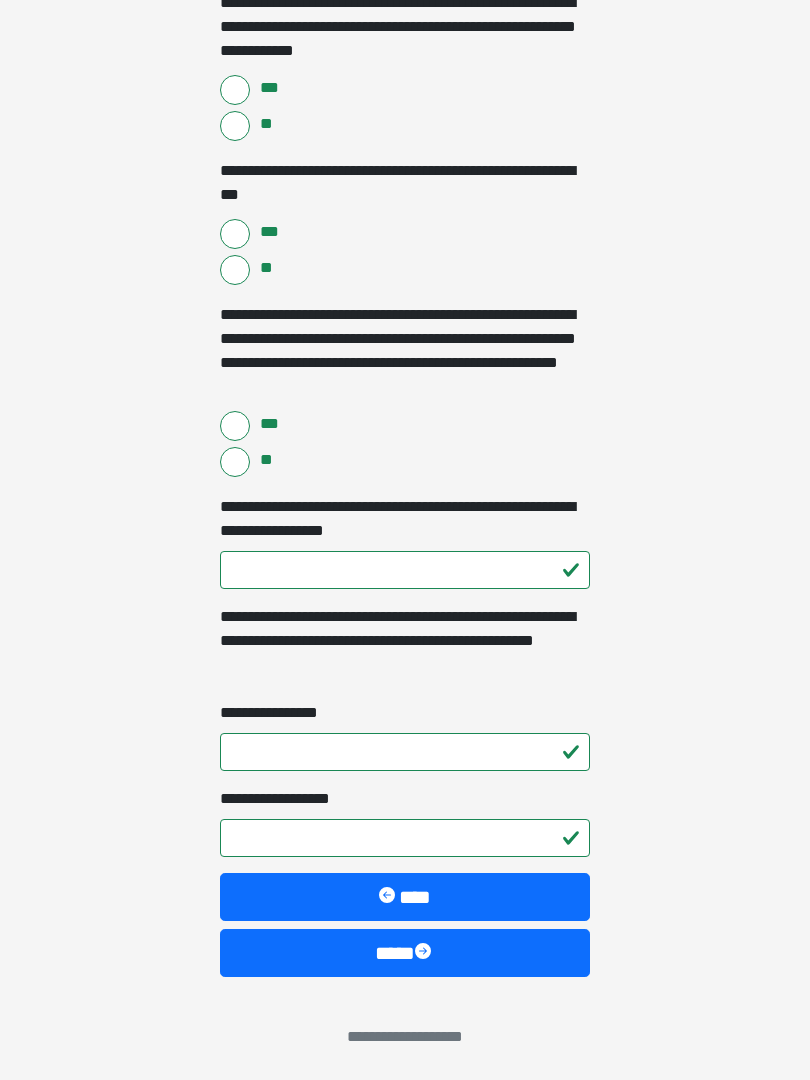 click on "****" at bounding box center [405, 953] 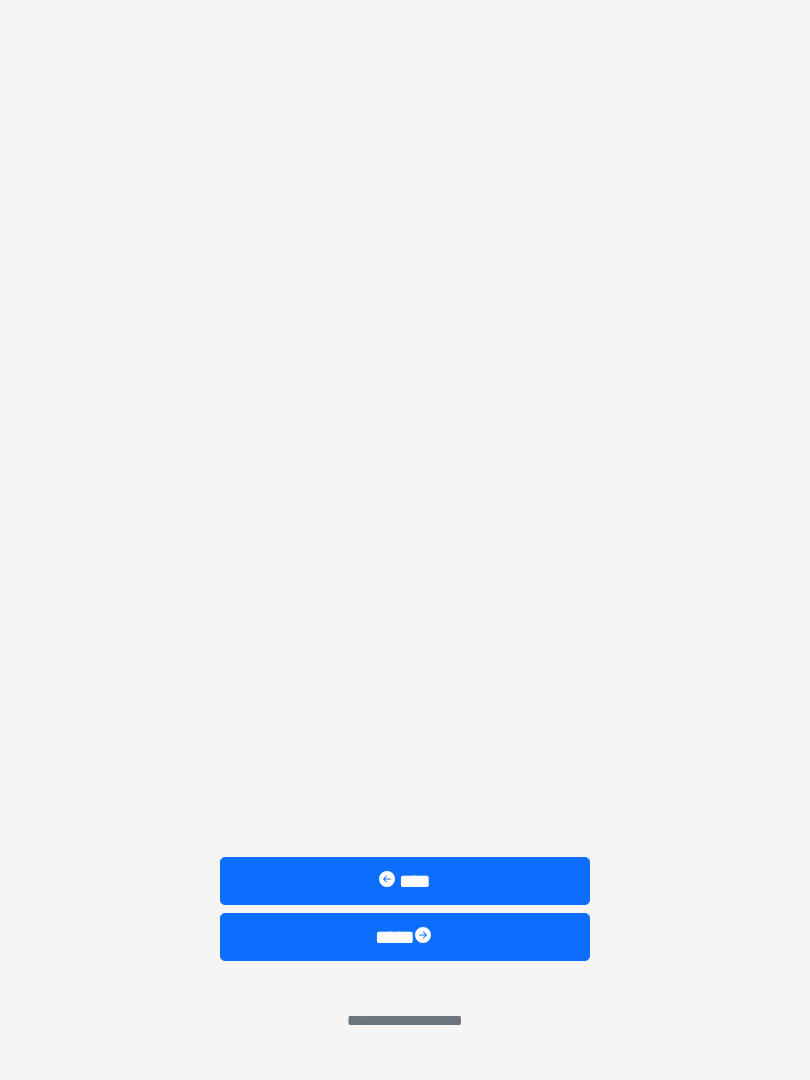 scroll, scrollTop: 0, scrollLeft: 0, axis: both 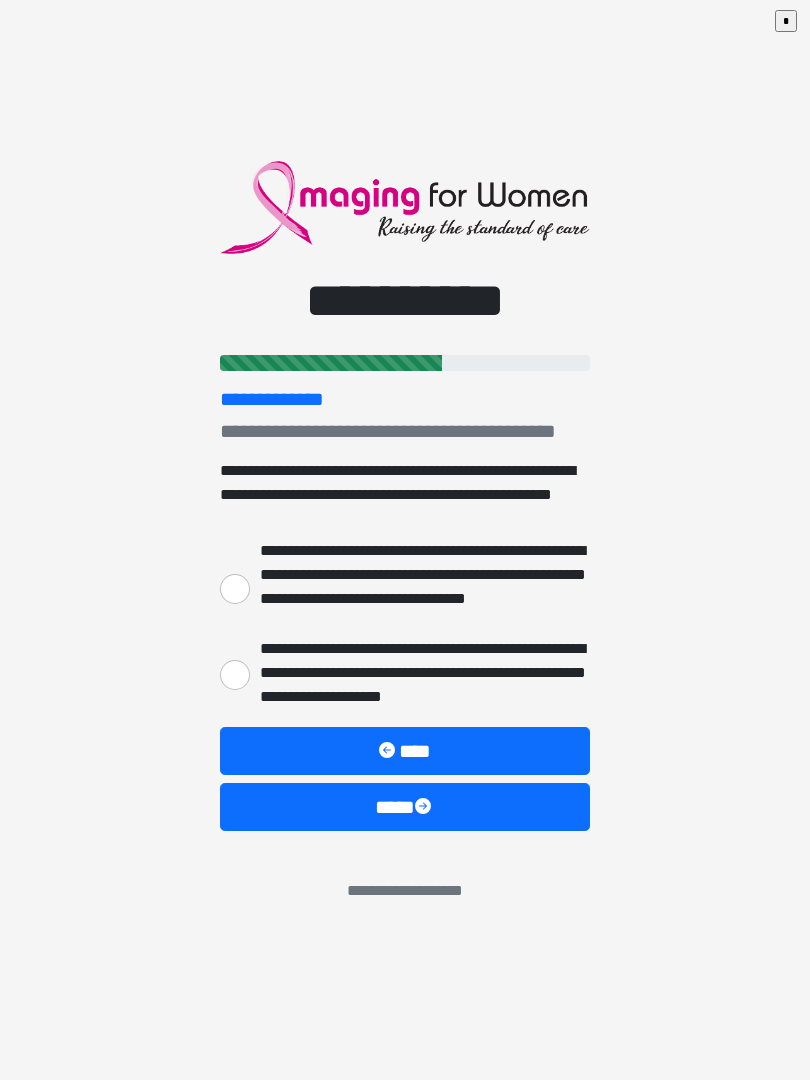 click on "**********" at bounding box center (235, 589) 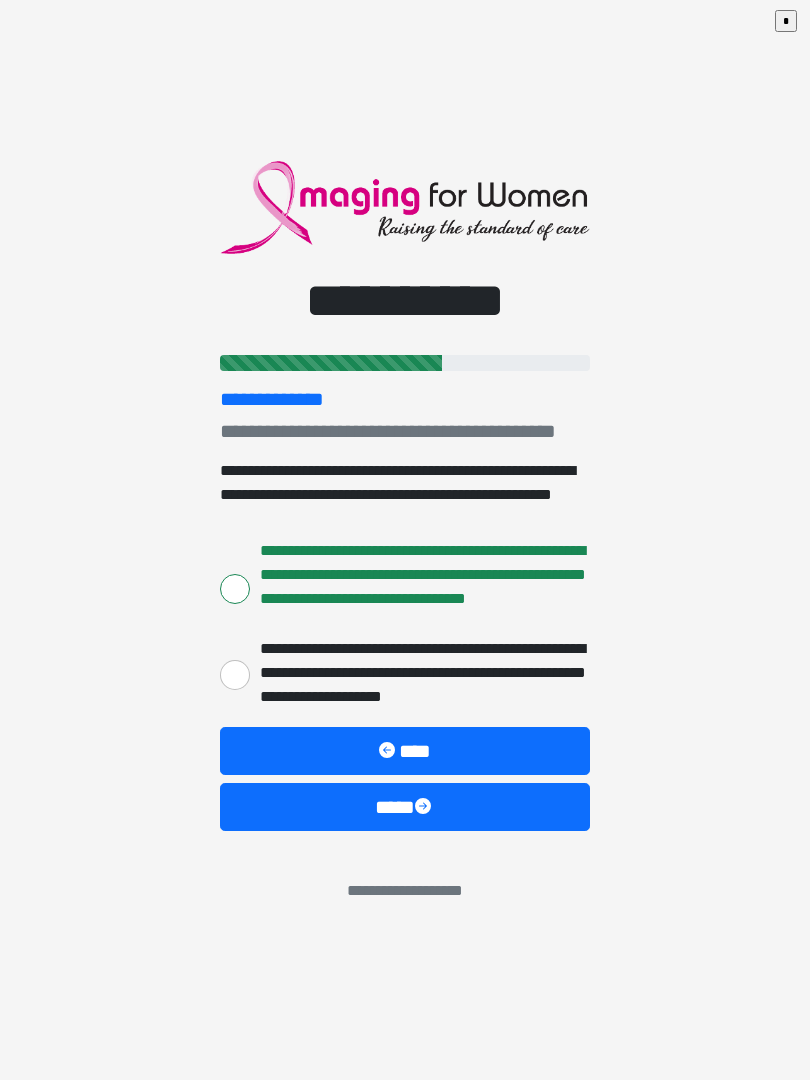click on "****" at bounding box center (405, 807) 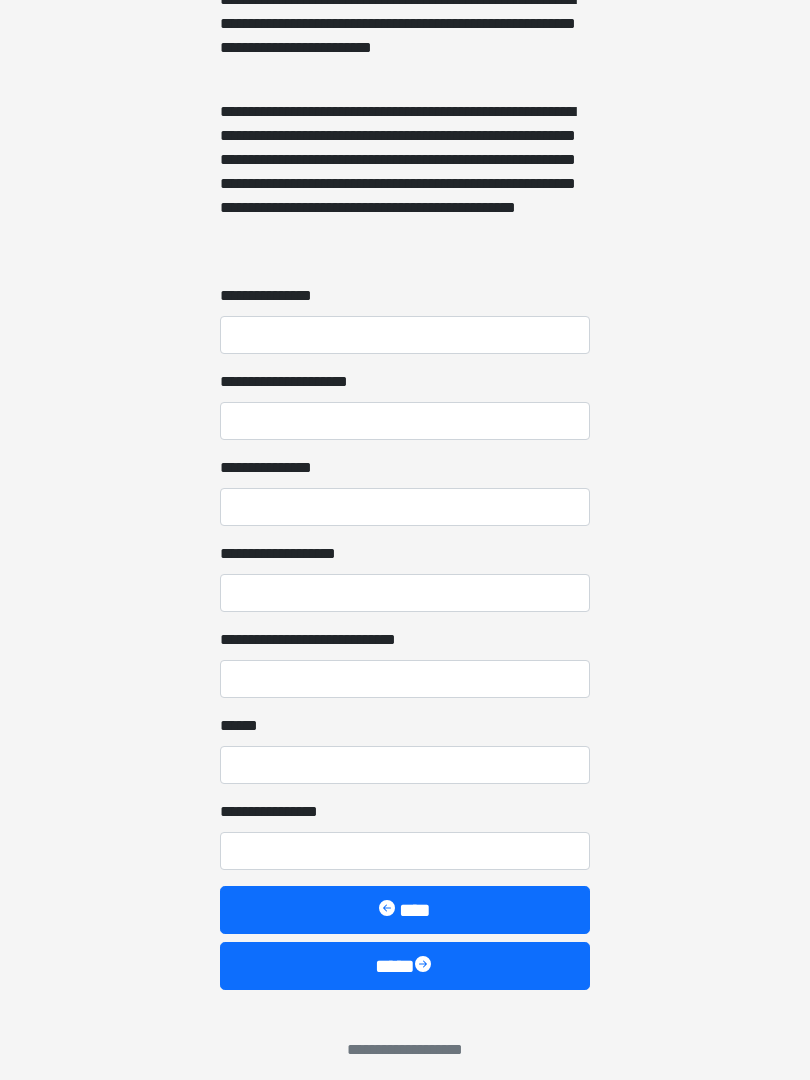 scroll, scrollTop: 1467, scrollLeft: 0, axis: vertical 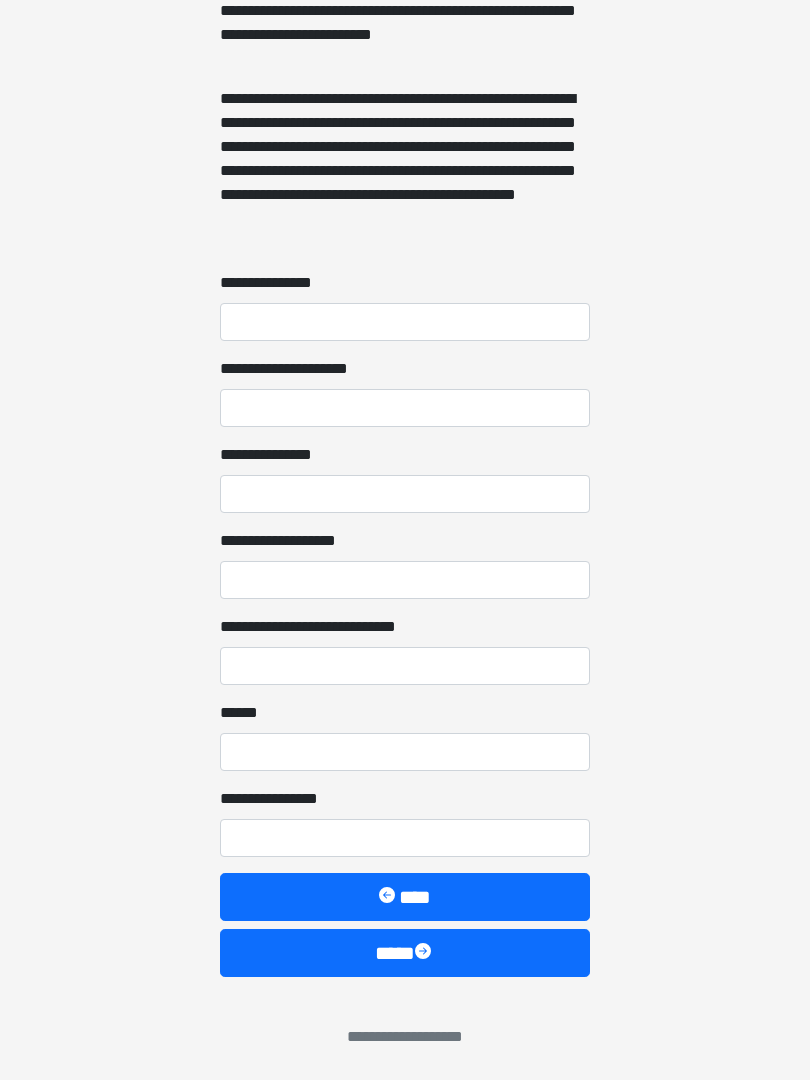 click on "****" at bounding box center [405, 953] 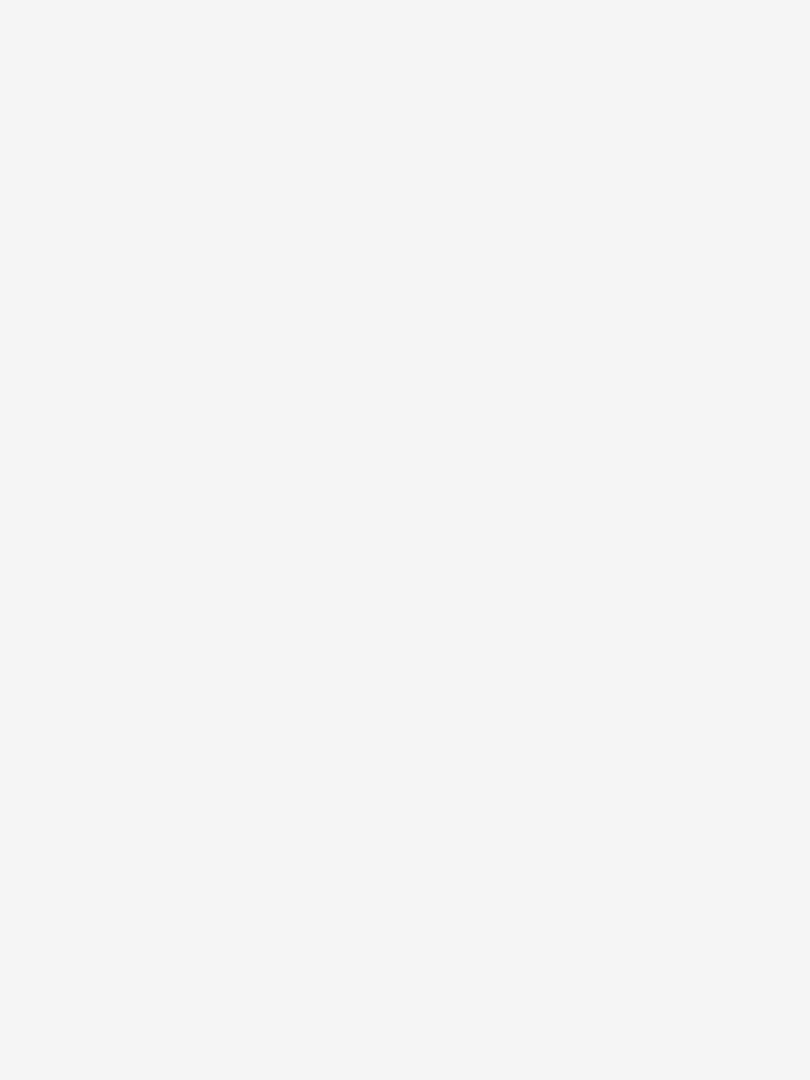 scroll, scrollTop: 0, scrollLeft: 0, axis: both 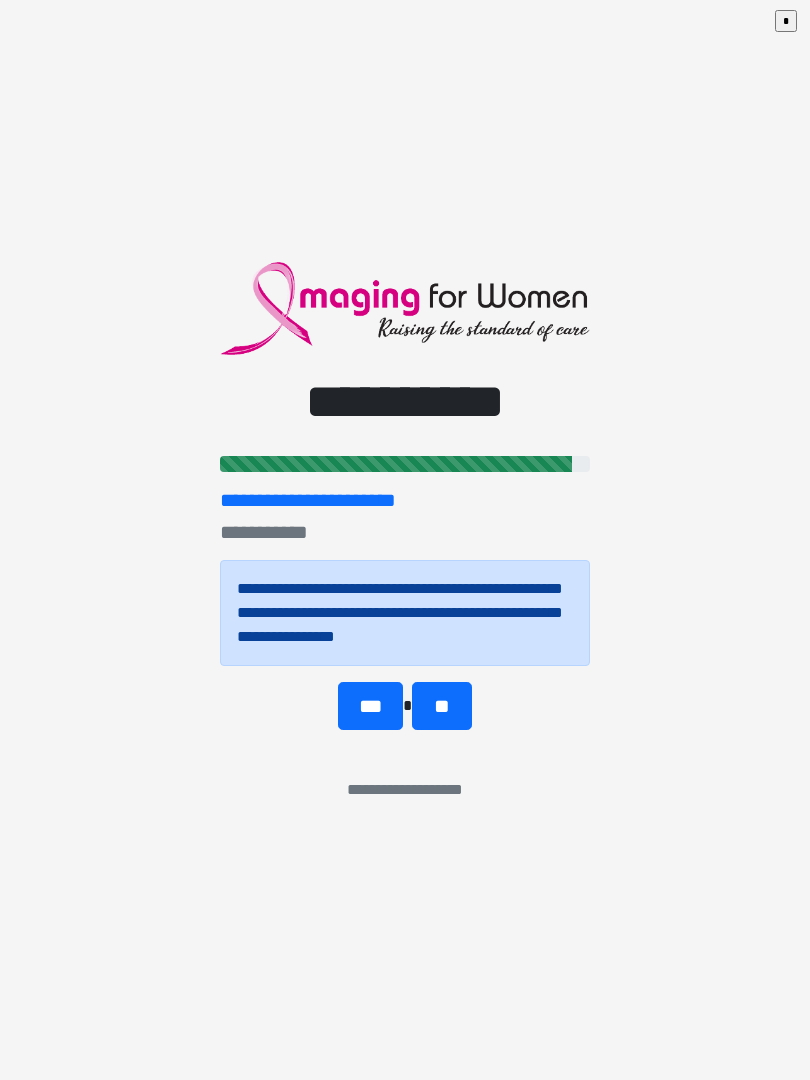 click on "**" at bounding box center [441, 706] 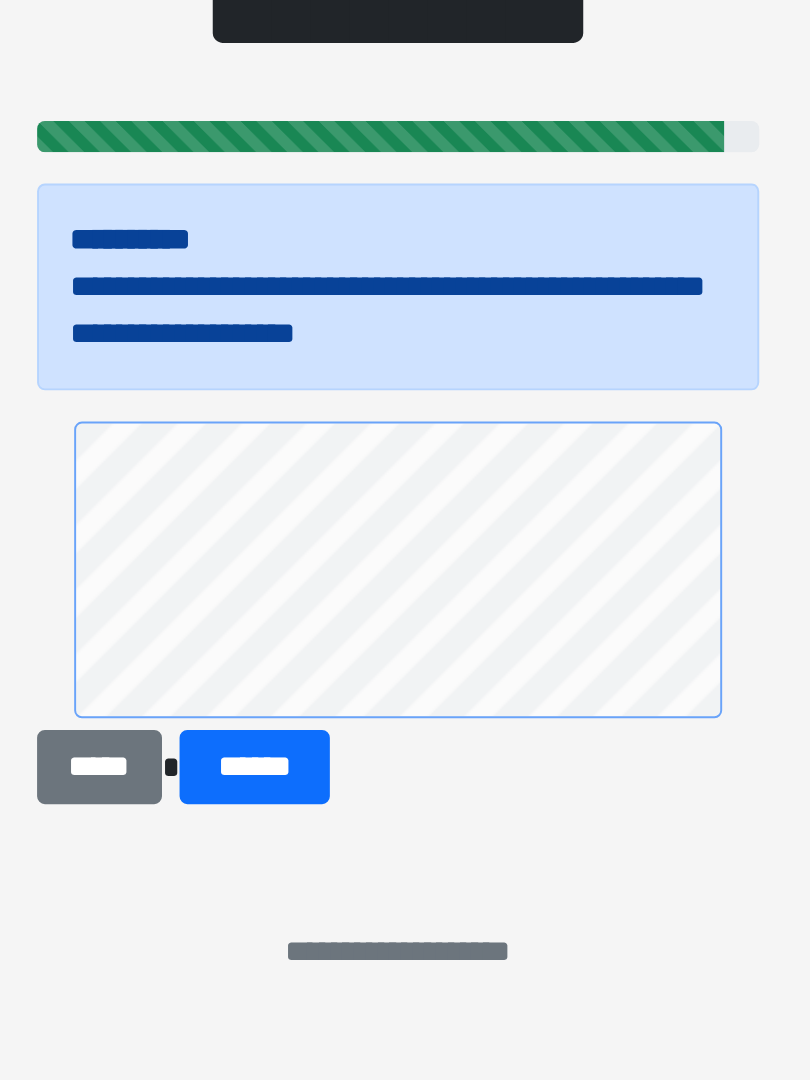 click on "******" at bounding box center [331, 741] 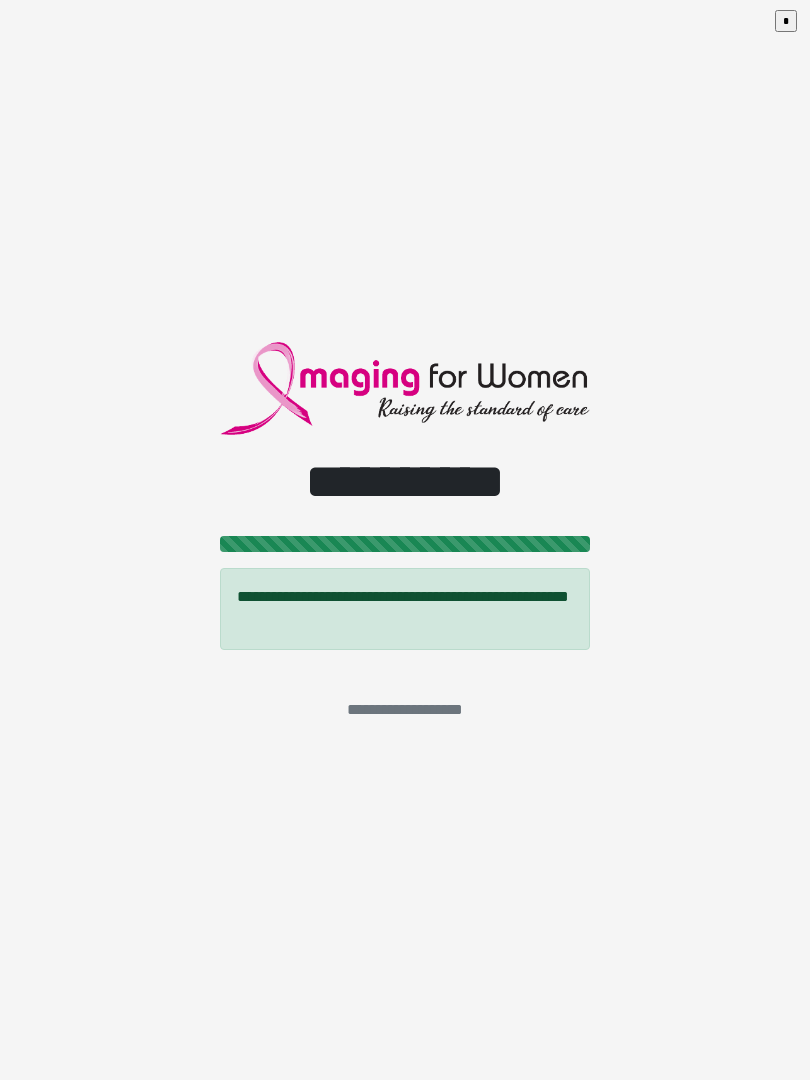click on "*" at bounding box center [786, 21] 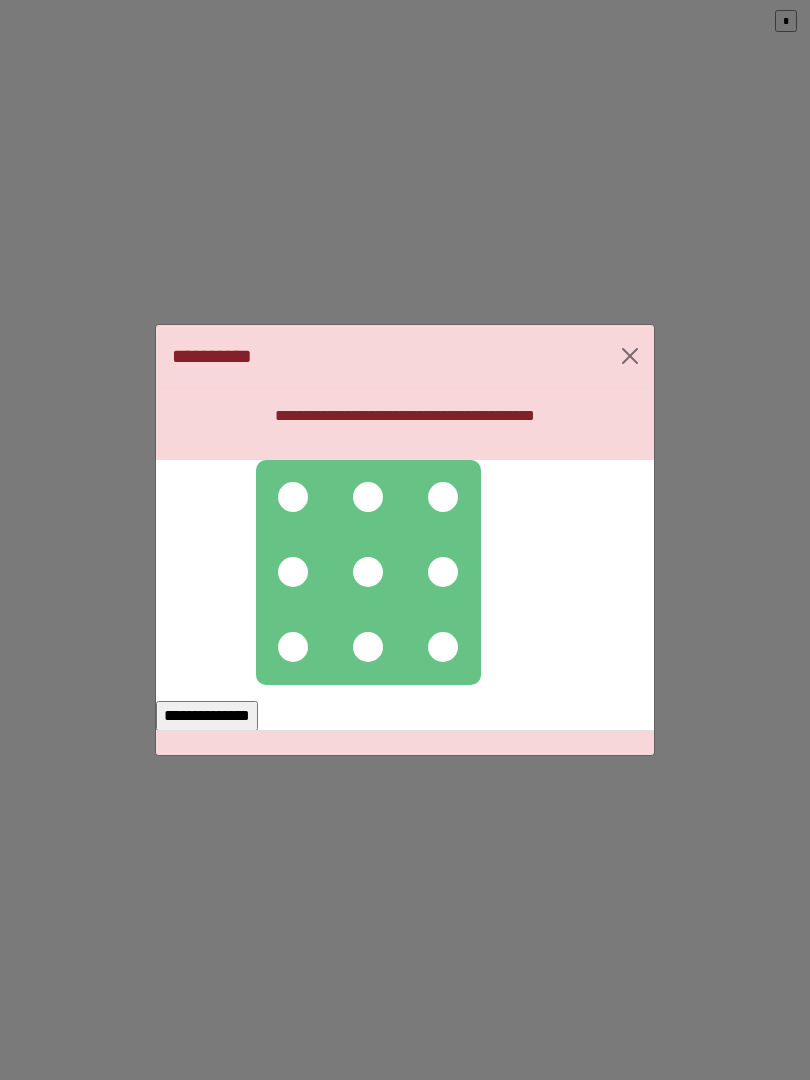 click at bounding box center (293, 497) 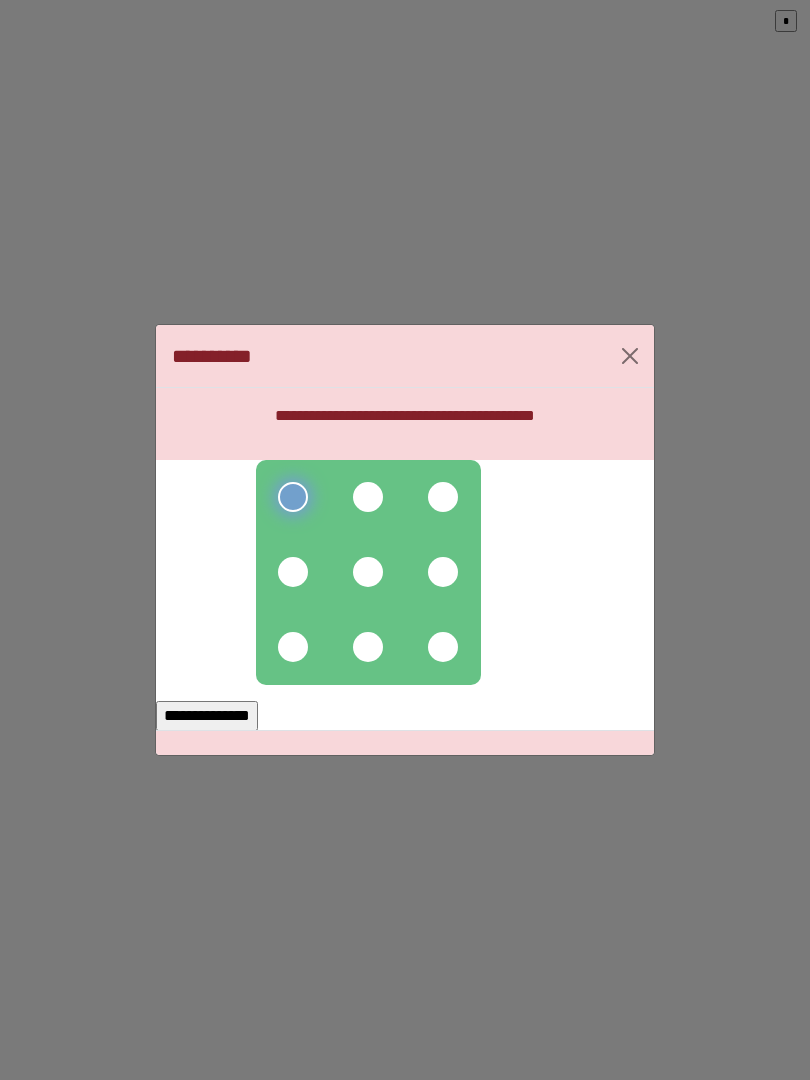click at bounding box center (368, 497) 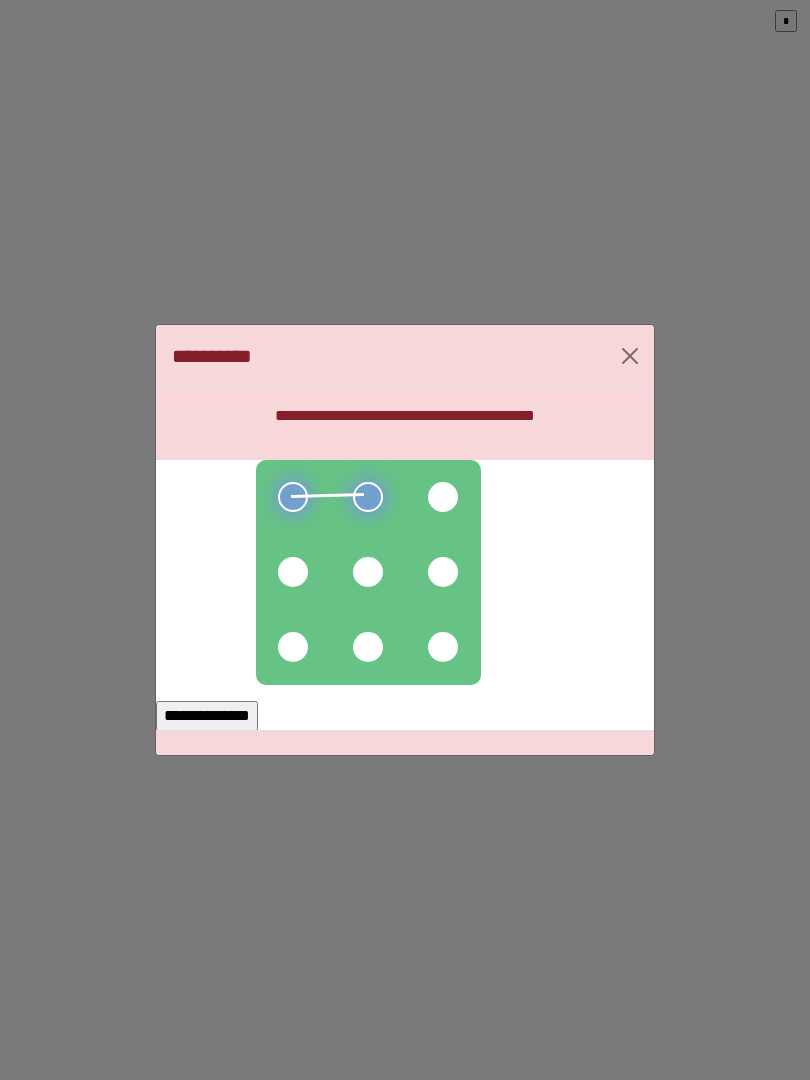 click at bounding box center [443, 497] 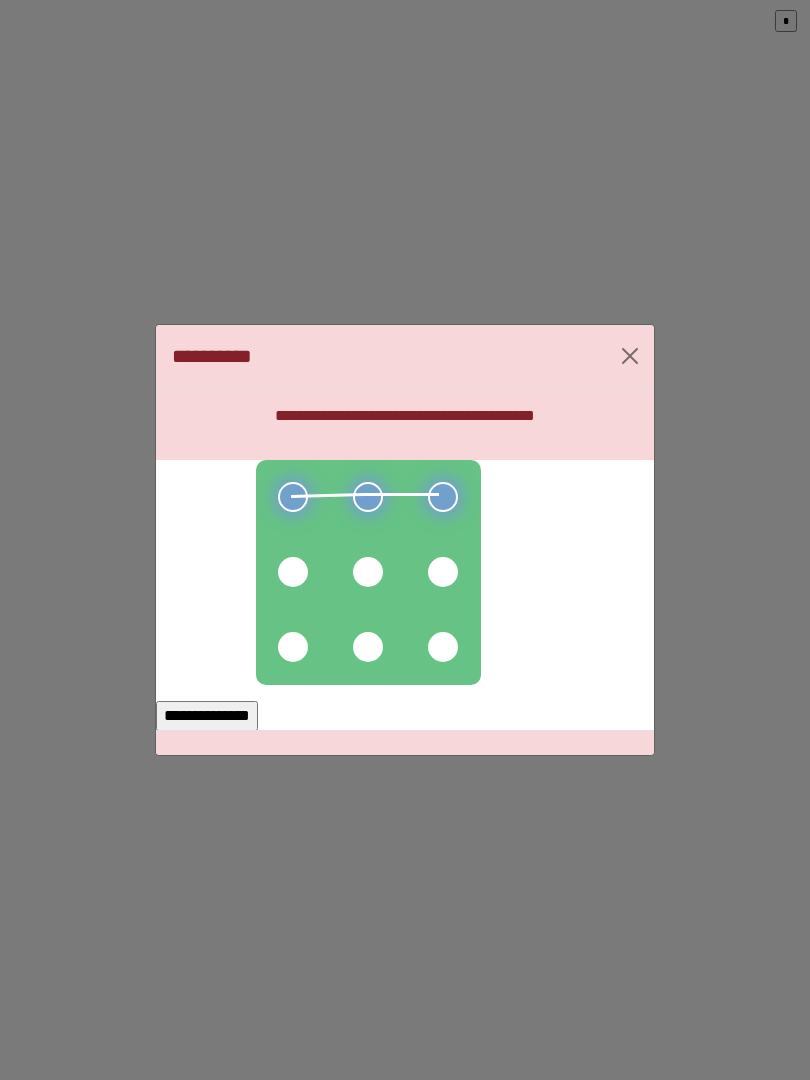 click at bounding box center (443, 572) 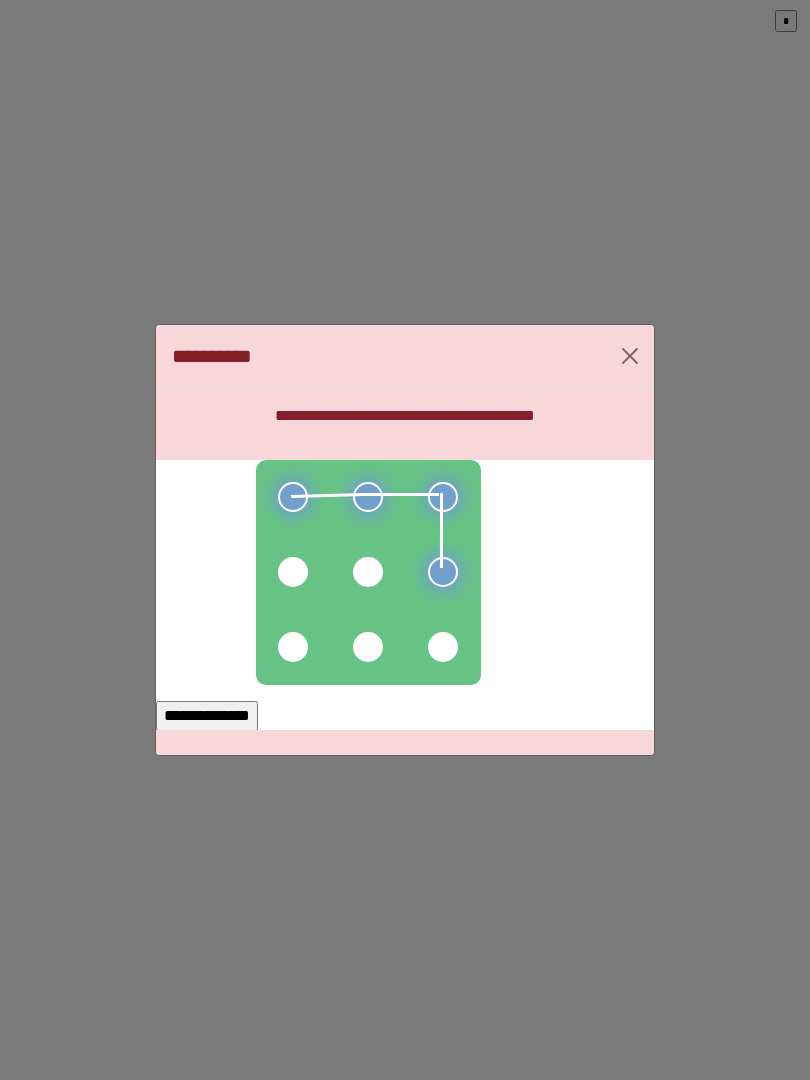 click at bounding box center (368, 572) 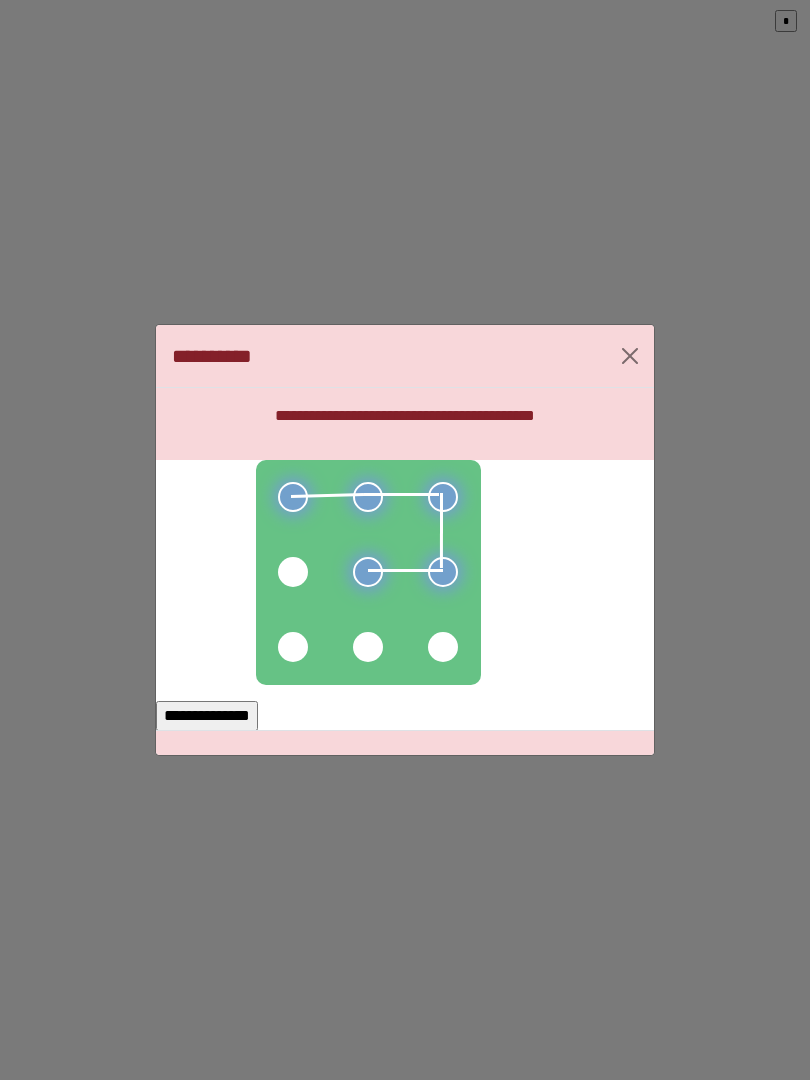 click at bounding box center (293, 572) 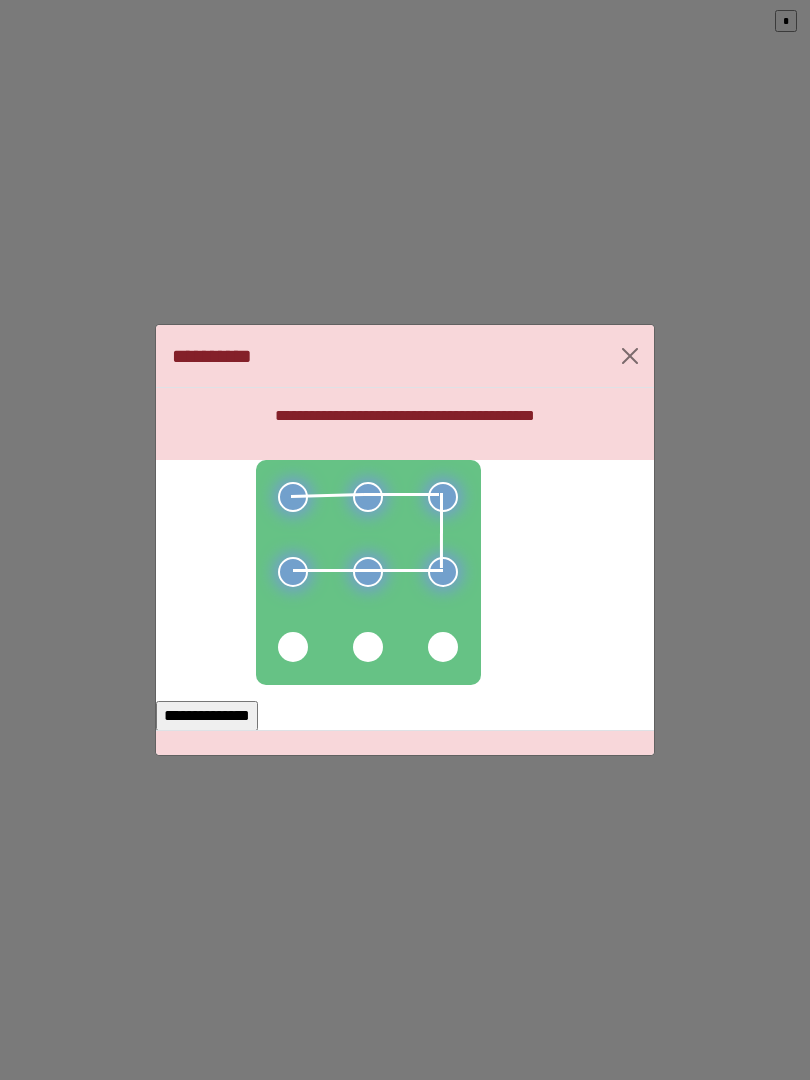 click on "**********" at bounding box center (207, 716) 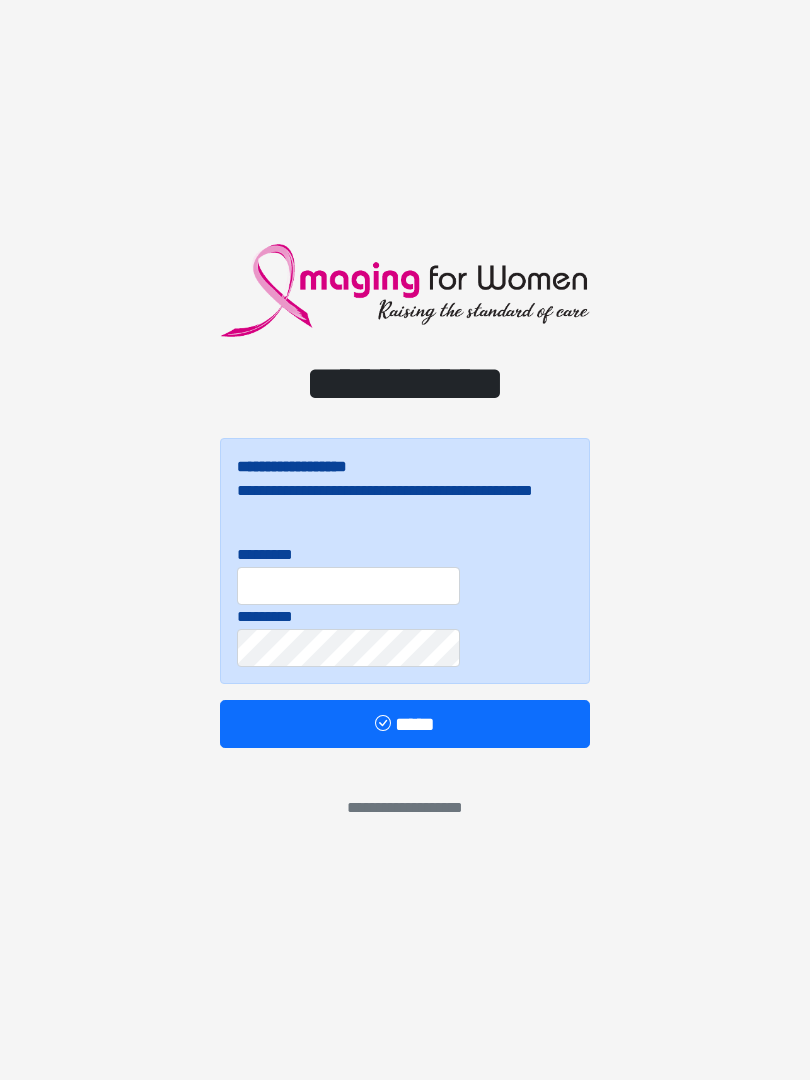 scroll, scrollTop: 0, scrollLeft: 0, axis: both 